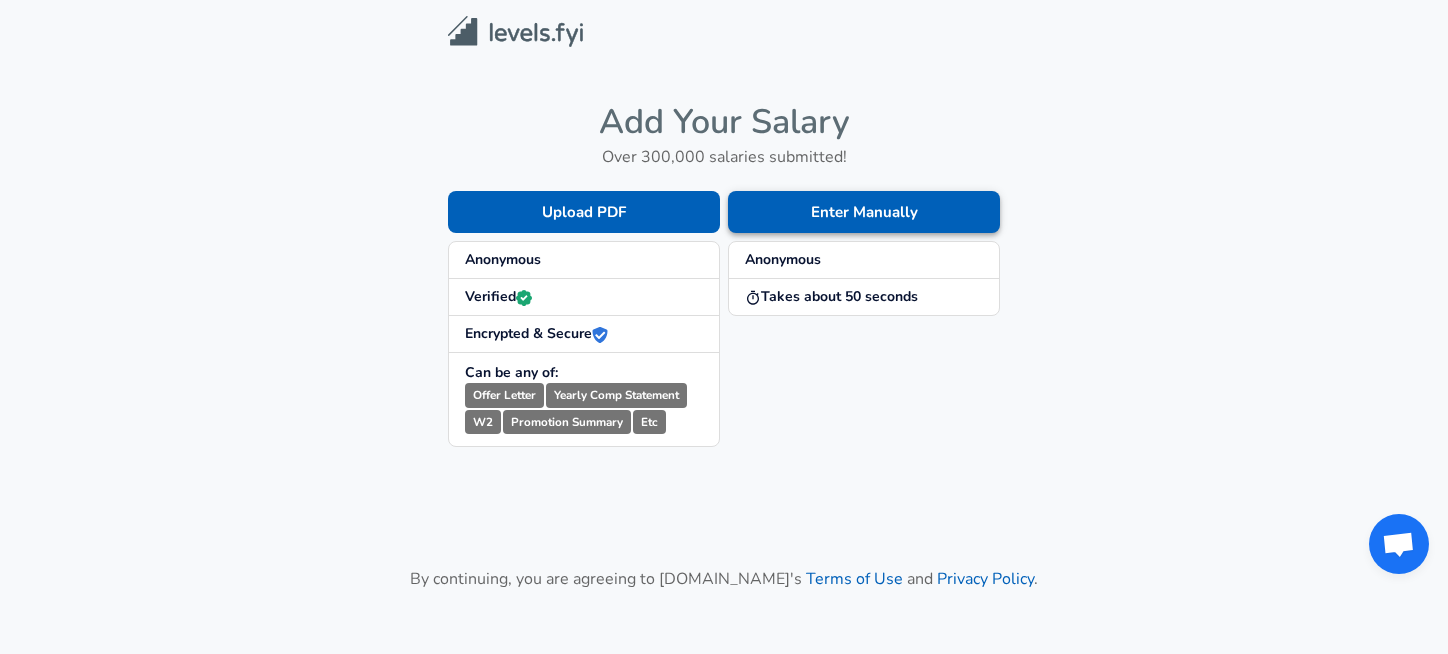 scroll, scrollTop: 0, scrollLeft: 0, axis: both 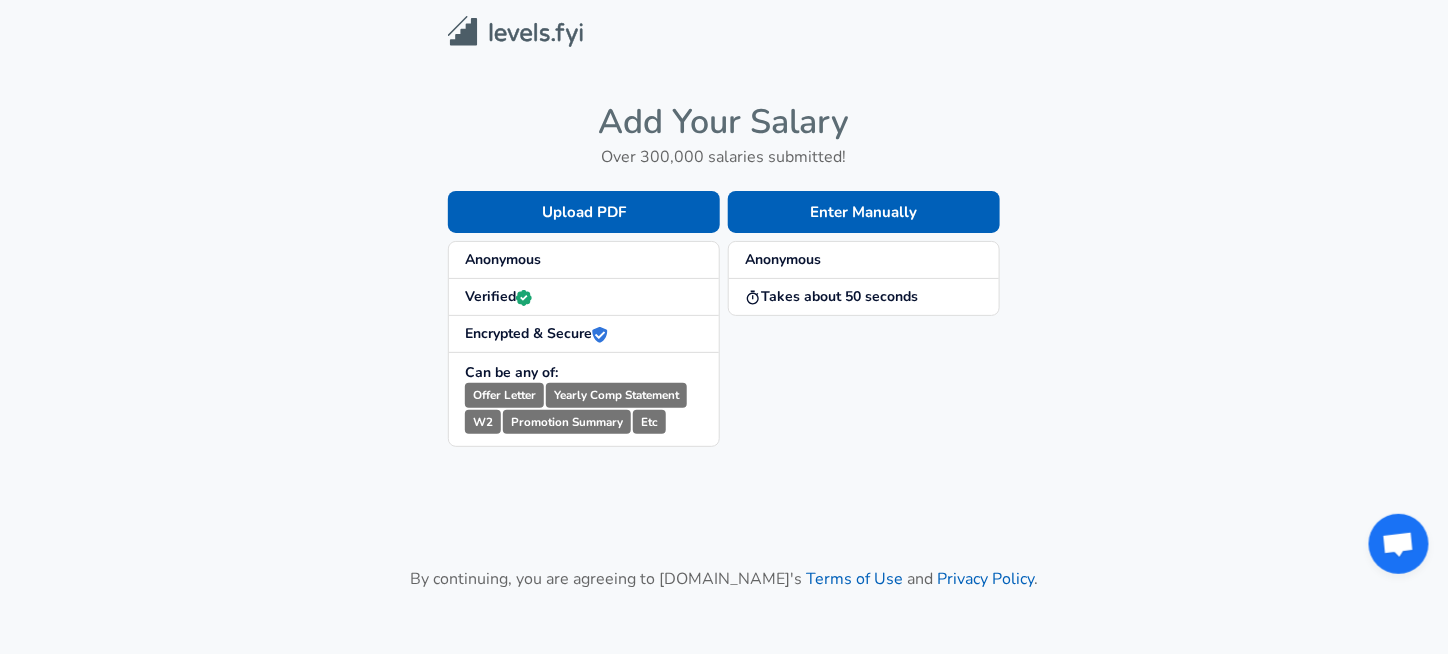 click on "Enter Manually Anonymous  Takes about 50 seconds" at bounding box center [860, 303] 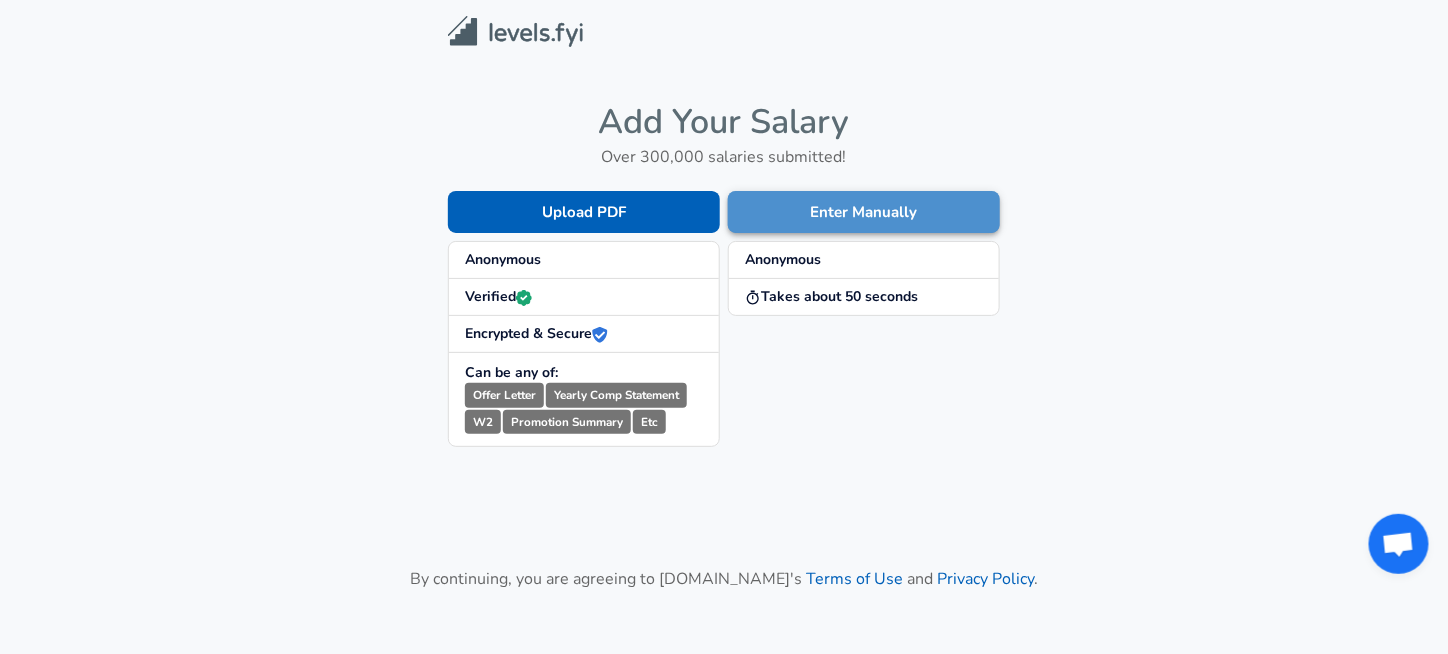 click on "Enter Manually" at bounding box center (864, 212) 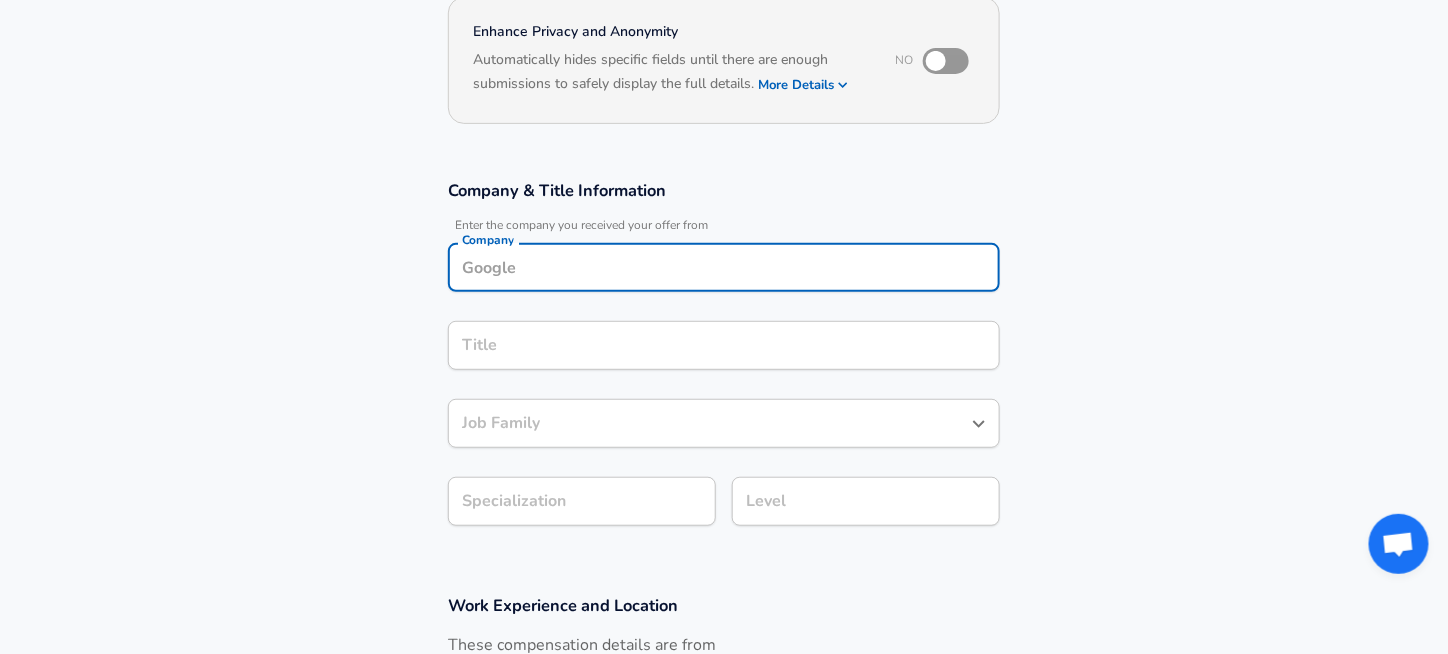 click on "Company" at bounding box center [724, 267] 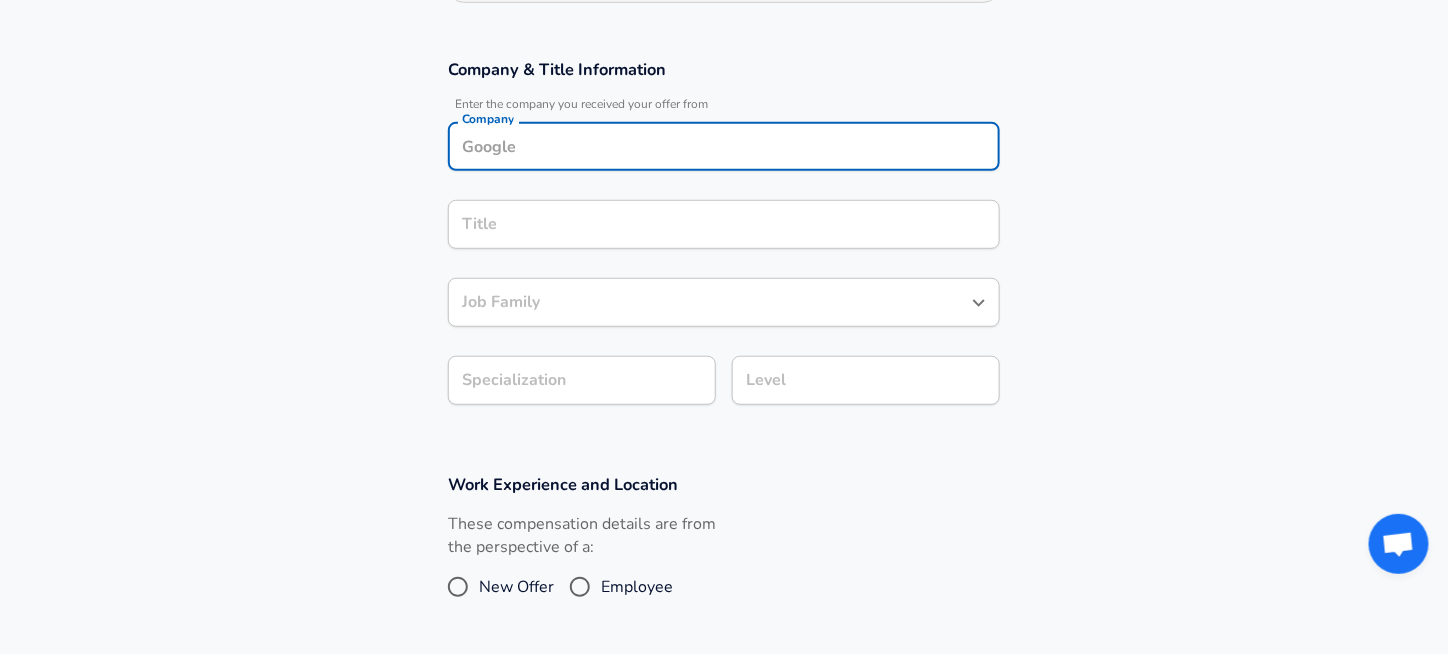 scroll, scrollTop: 320, scrollLeft: 0, axis: vertical 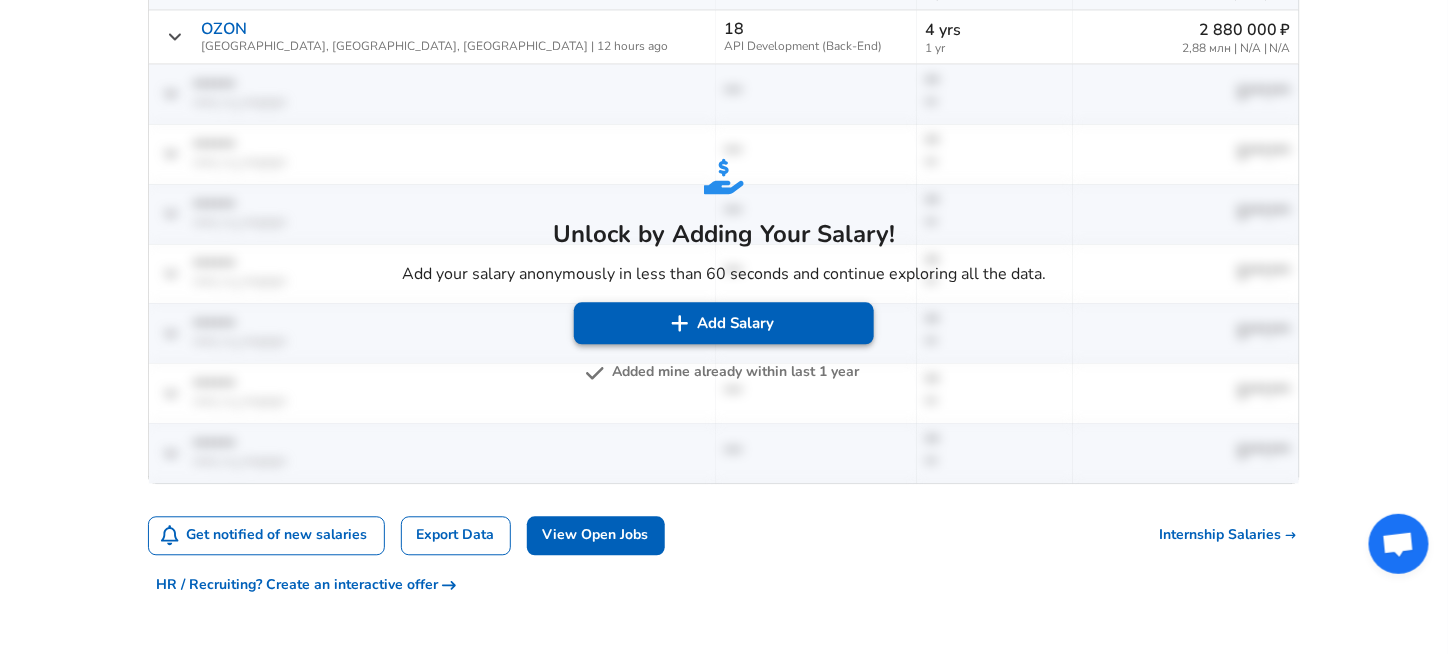 click on "Add Salary" at bounding box center [724, 323] 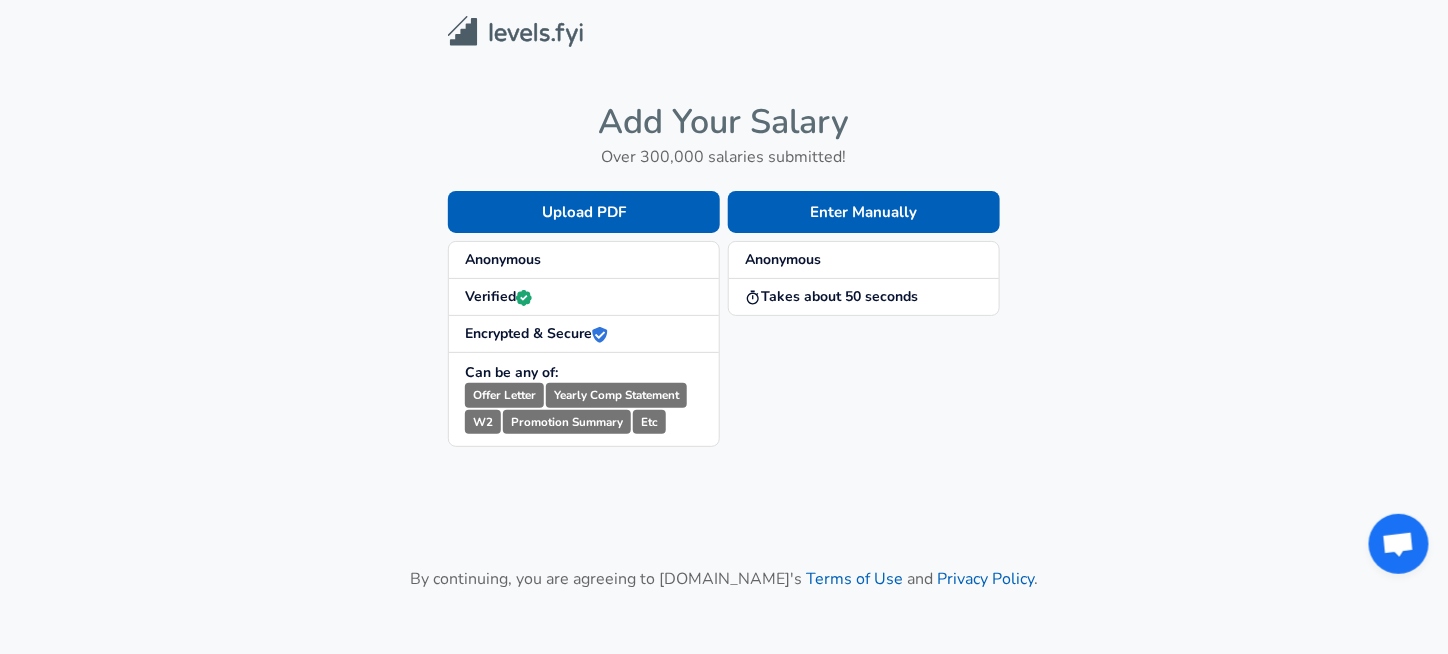 click on "Enter Manually Anonymous  Takes about 50 seconds" at bounding box center [860, 303] 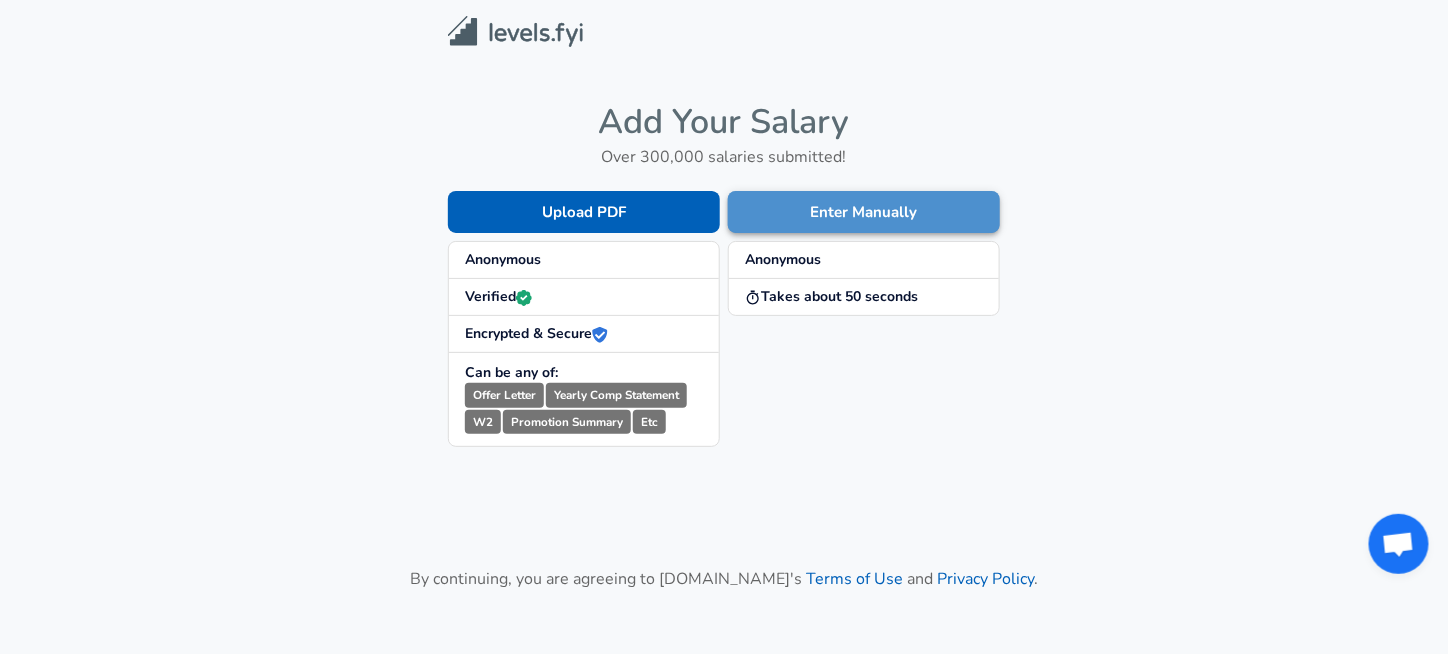click on "Enter Manually" at bounding box center [864, 212] 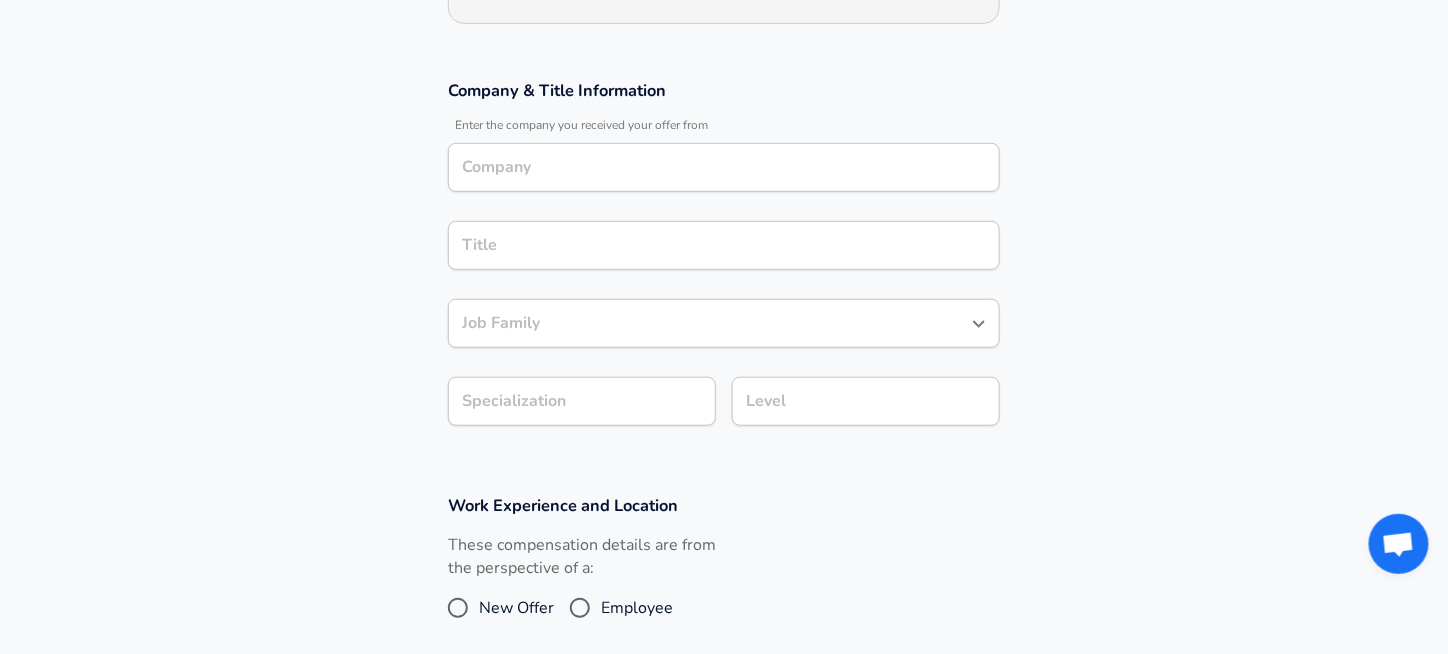 click on "Title" at bounding box center (724, 245) 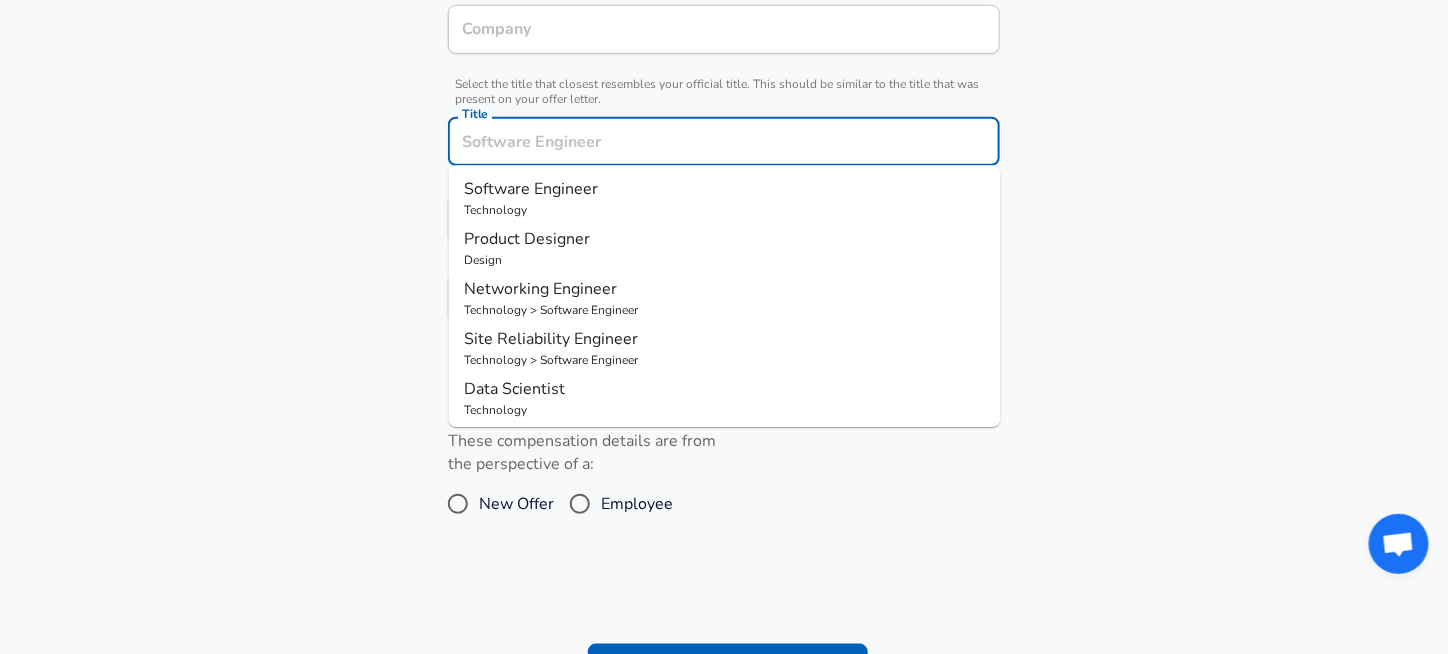 scroll, scrollTop: 440, scrollLeft: 0, axis: vertical 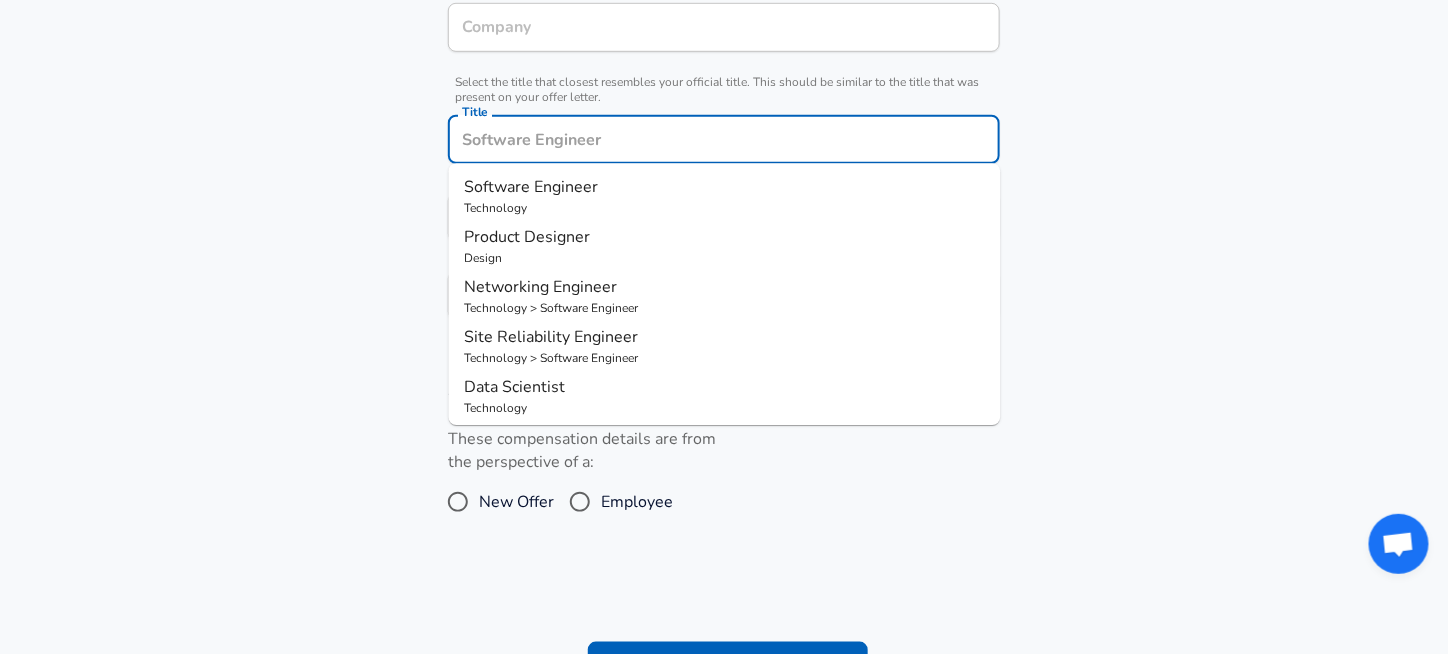 click on "Technology" at bounding box center (725, 208) 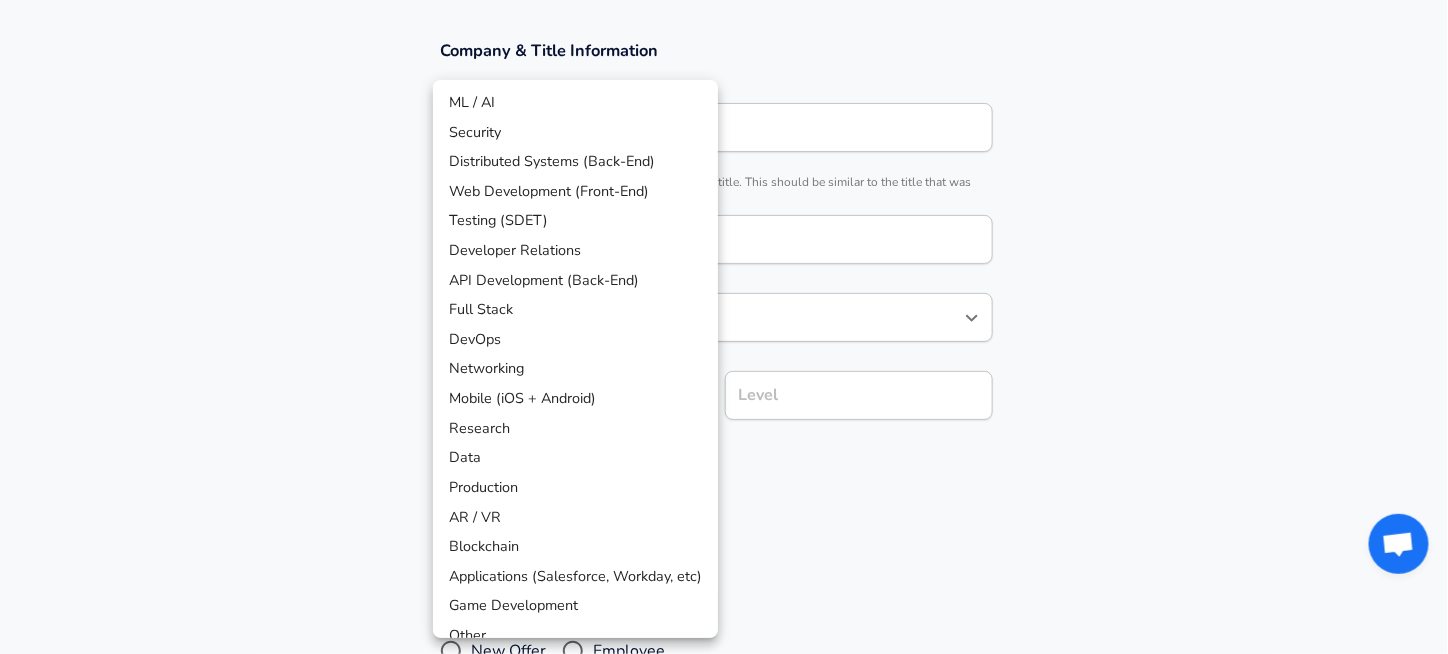 click on "Restart Add Your Salary Upload your offer letter   to verify your submission Enhance Privacy and Anonymity No Automatically hides specific fields until there are enough submissions to safely display the full details.   More Details Based on your submission and the data points that we have already collected, we will automatically hide and anonymize specific fields if there aren't enough data points to remain sufficiently anonymous. Company & Title Information   Enter the company you received your offer from Company Company   Select the title that closest resembles your official title. This should be similar to the title that was present on your offer letter. Title Software Engineer Title Job Family Software Engineer Job Family   Select a Specialization that best fits your role. If you can't find one, select 'Other' to enter a custom specialization Select Specialization ​ Select Specialization Level Level Work Experience and Location These compensation details are from the perspective of a: New Offer Employee" at bounding box center (724, -13) 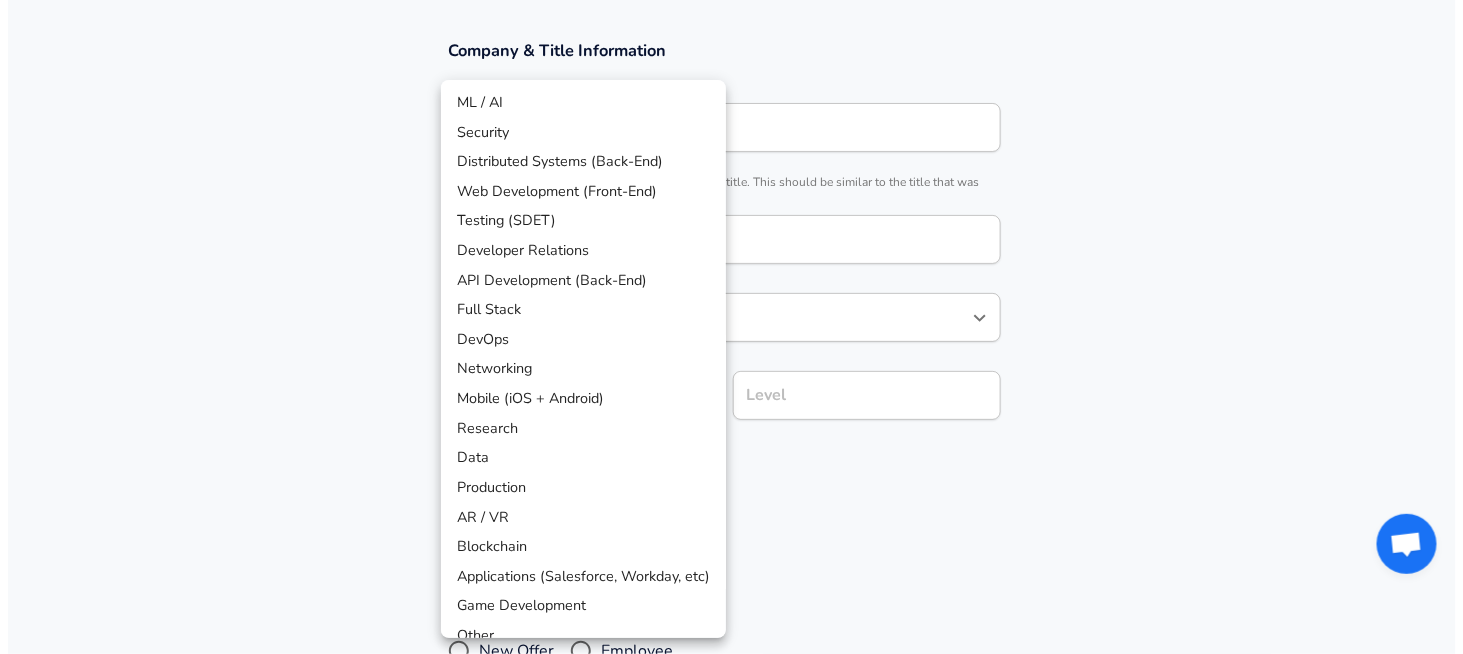 scroll, scrollTop: 400, scrollLeft: 0, axis: vertical 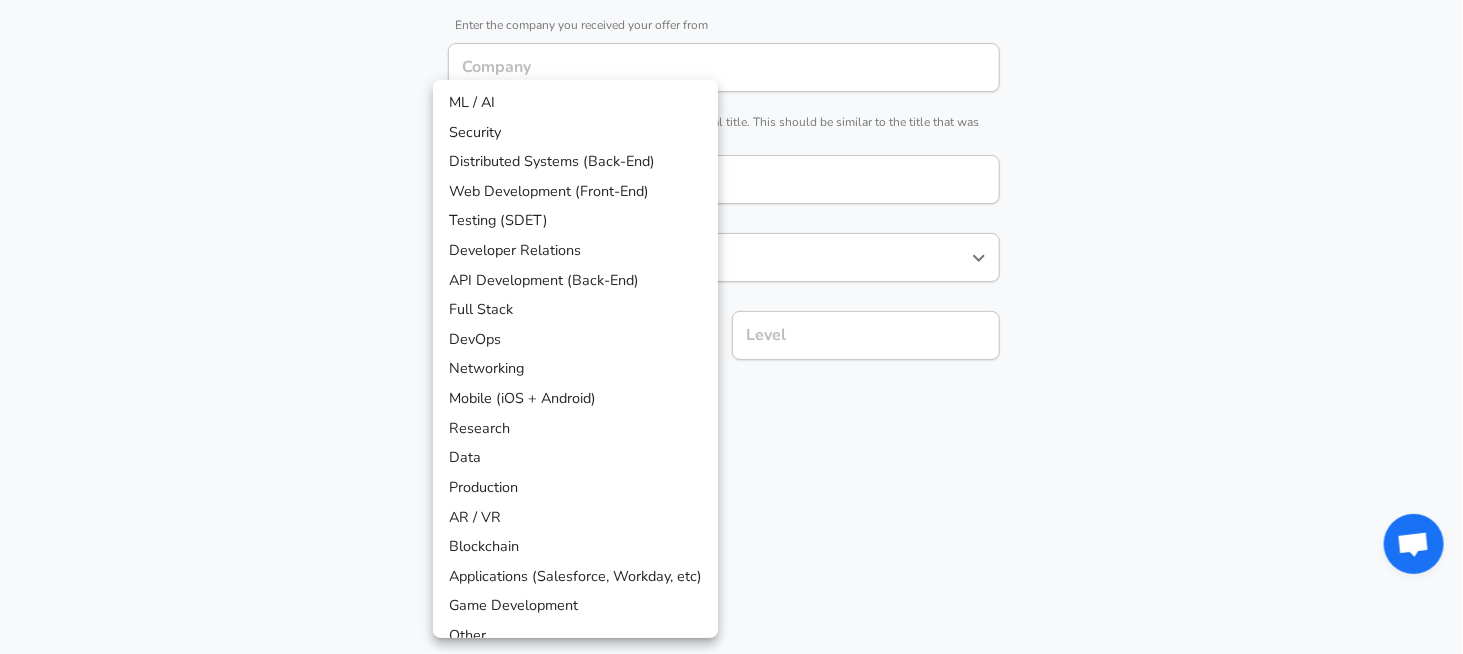 click on "Web Development (Front-End)" at bounding box center (575, 192) 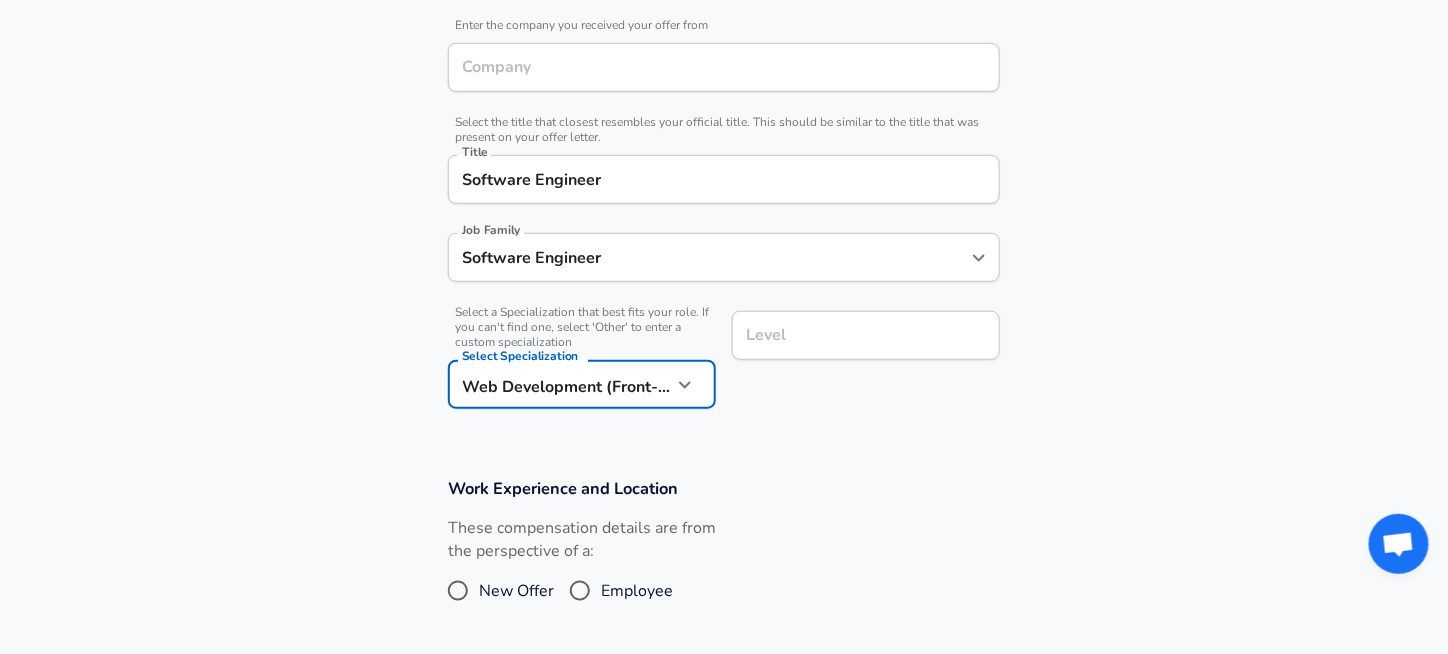 click on "Level Level" at bounding box center (866, 338) 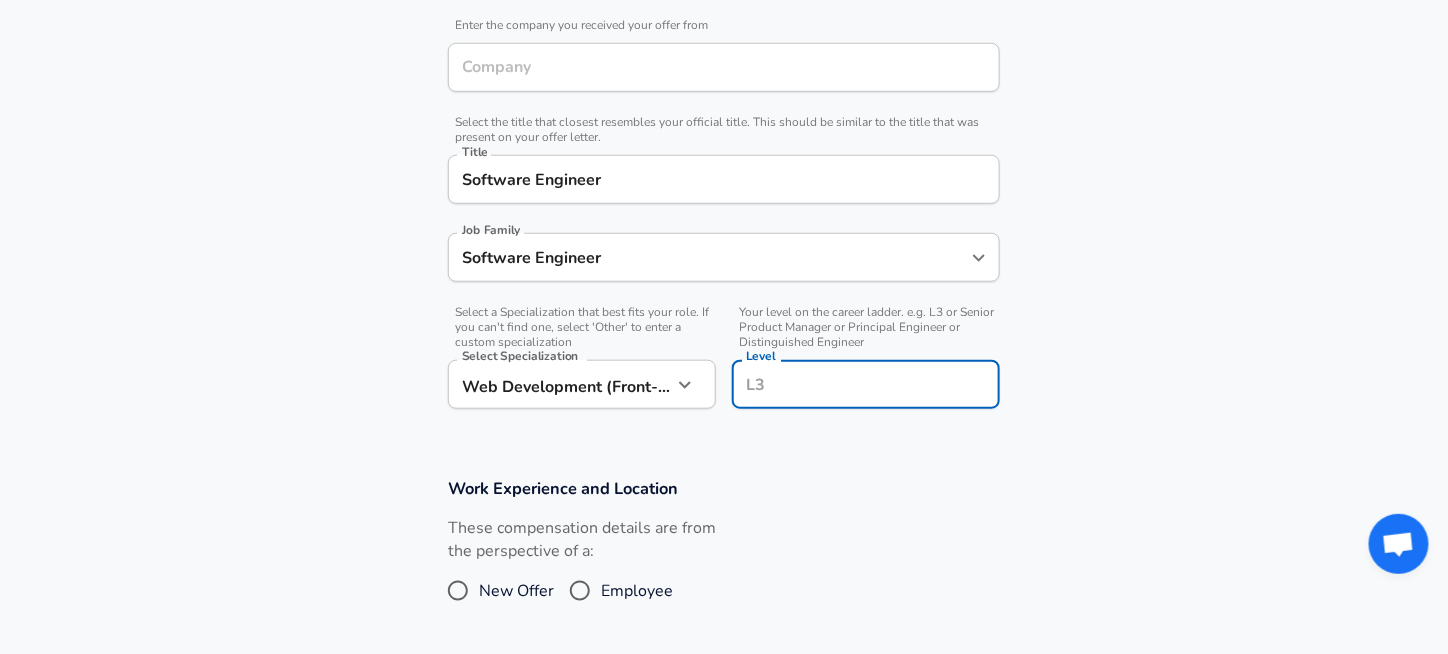 scroll, scrollTop: 440, scrollLeft: 0, axis: vertical 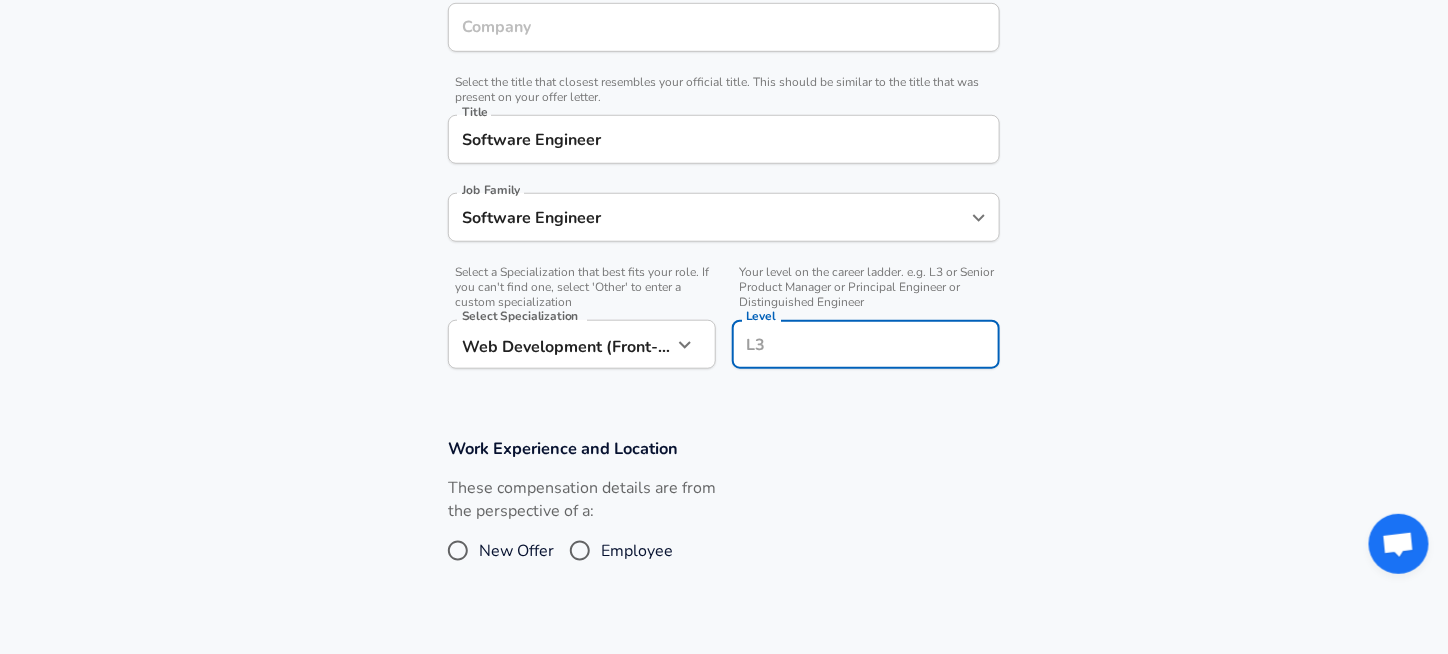 click on "Level" at bounding box center (866, 344) 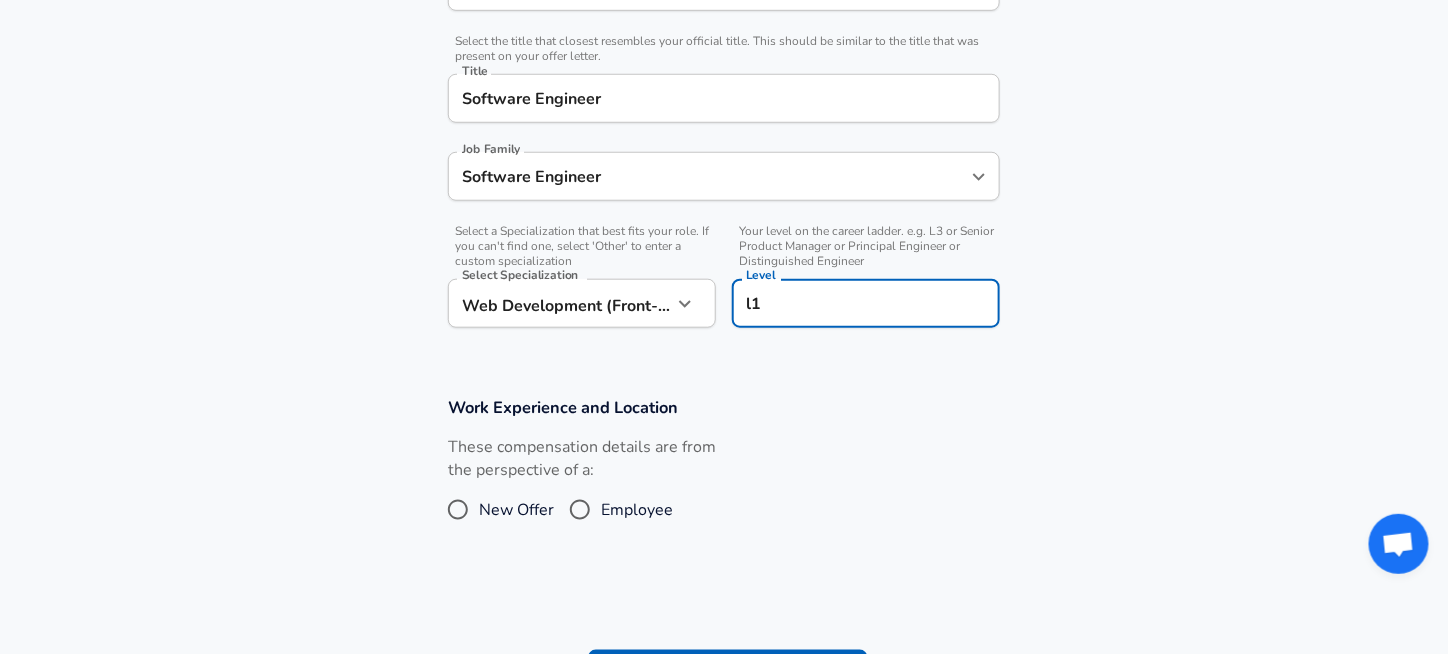scroll, scrollTop: 540, scrollLeft: 0, axis: vertical 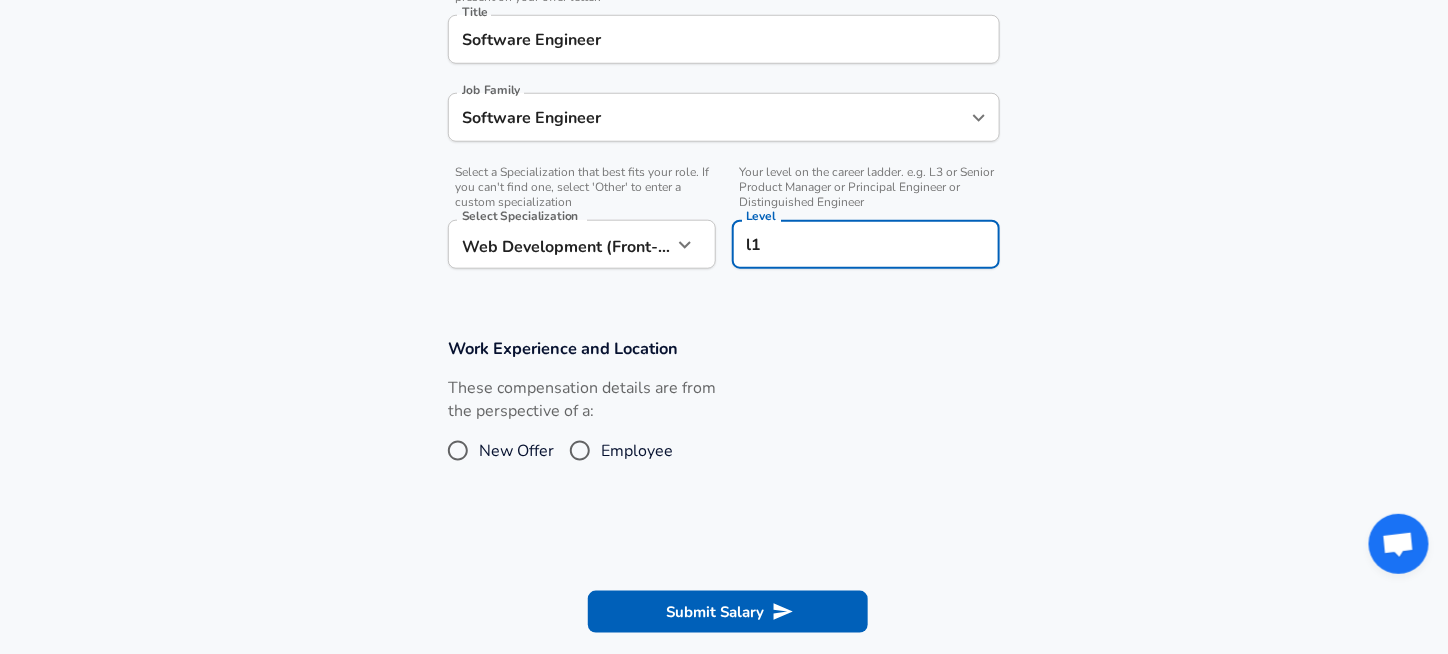 type on "l1" 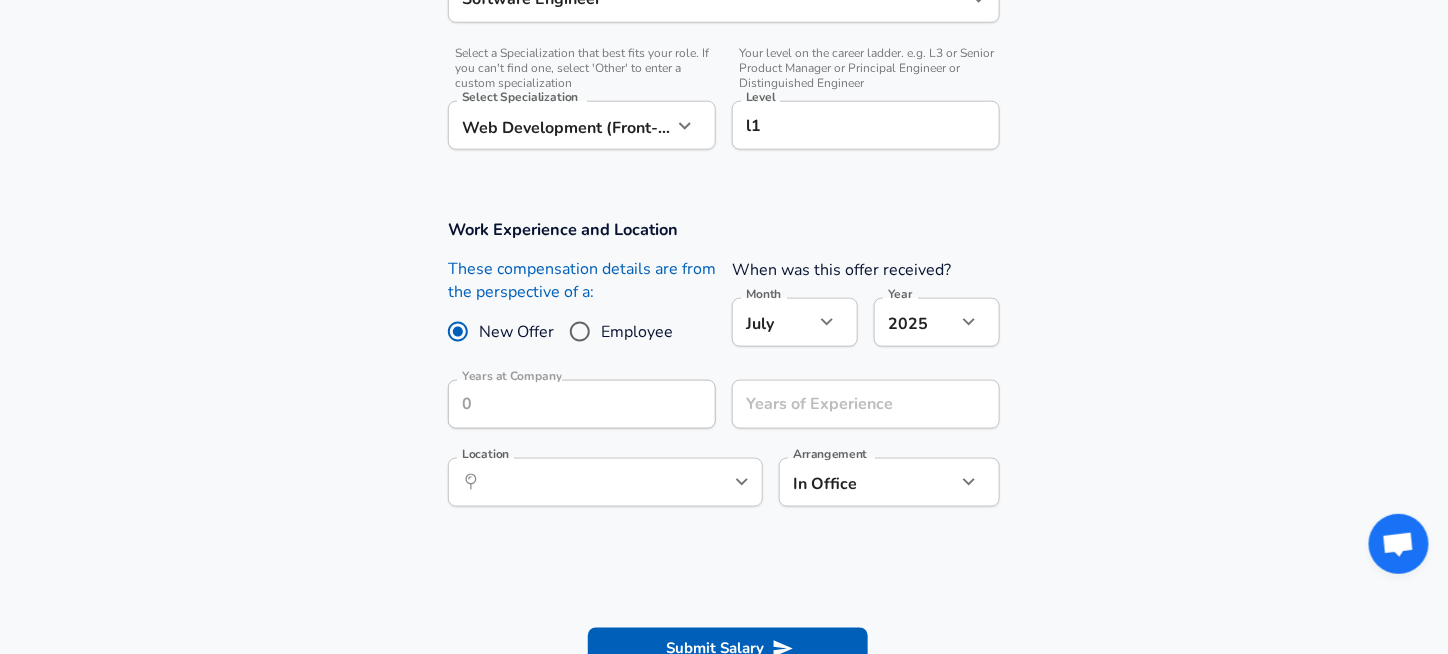 scroll, scrollTop: 740, scrollLeft: 0, axis: vertical 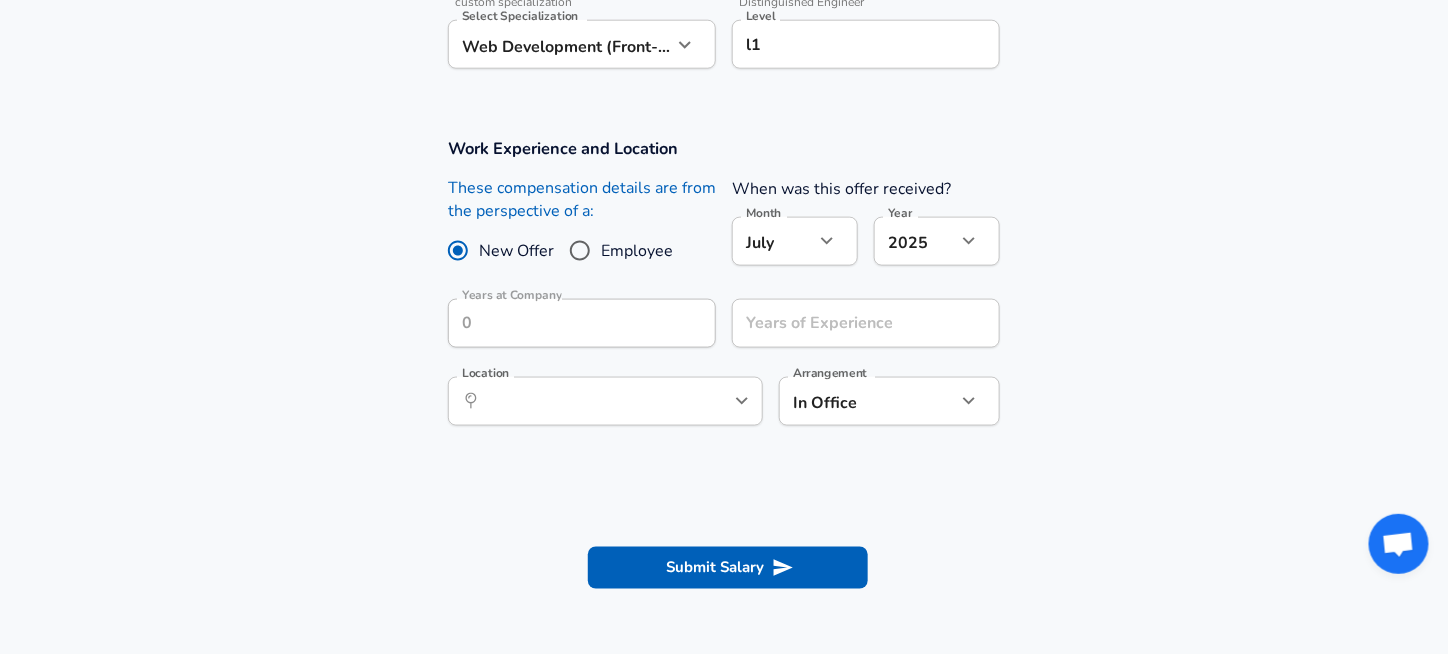 click on "Employee" at bounding box center [580, 251] 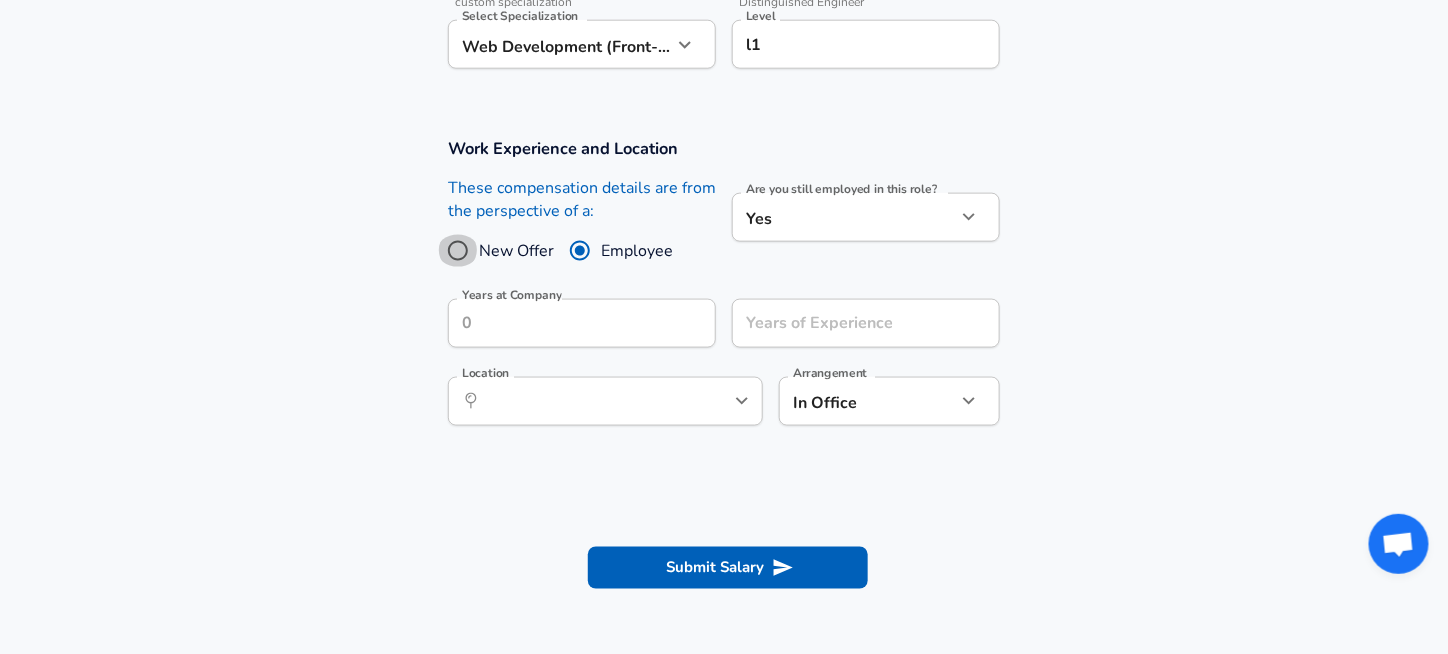 click on "New Offer" at bounding box center [458, 251] 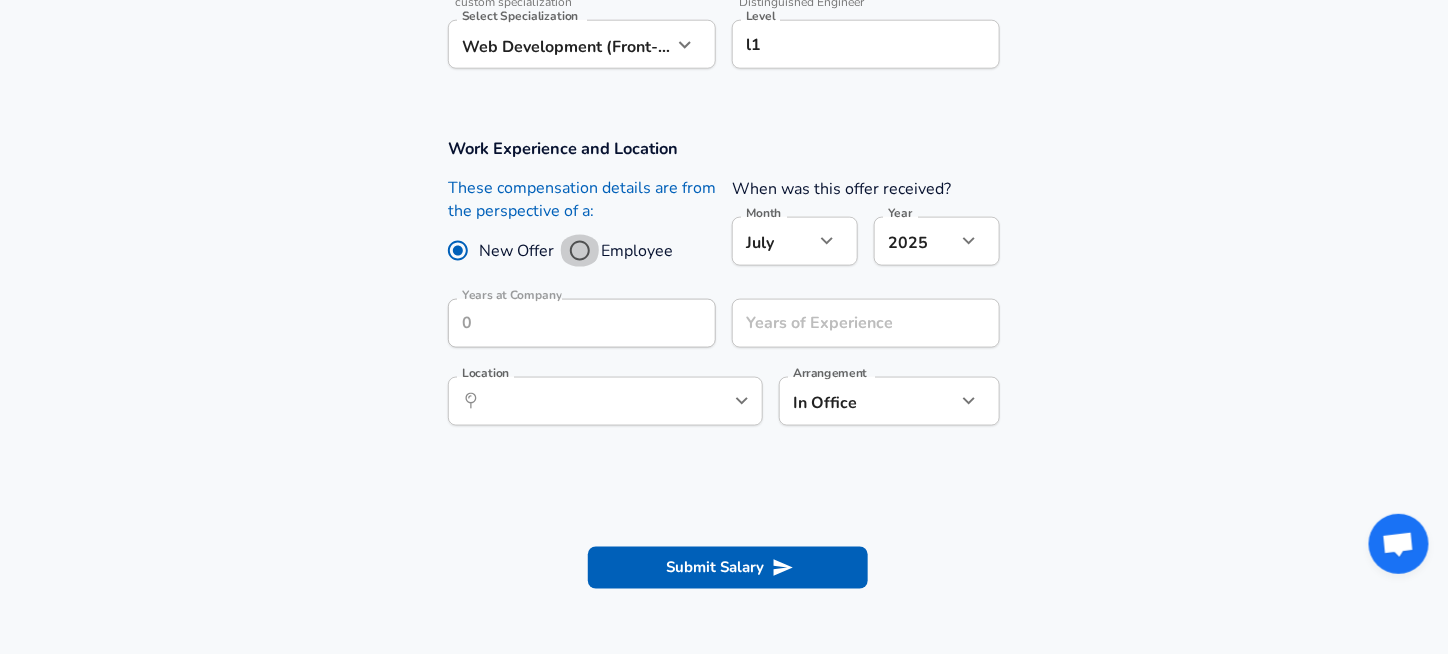 click on "Employee" at bounding box center (580, 251) 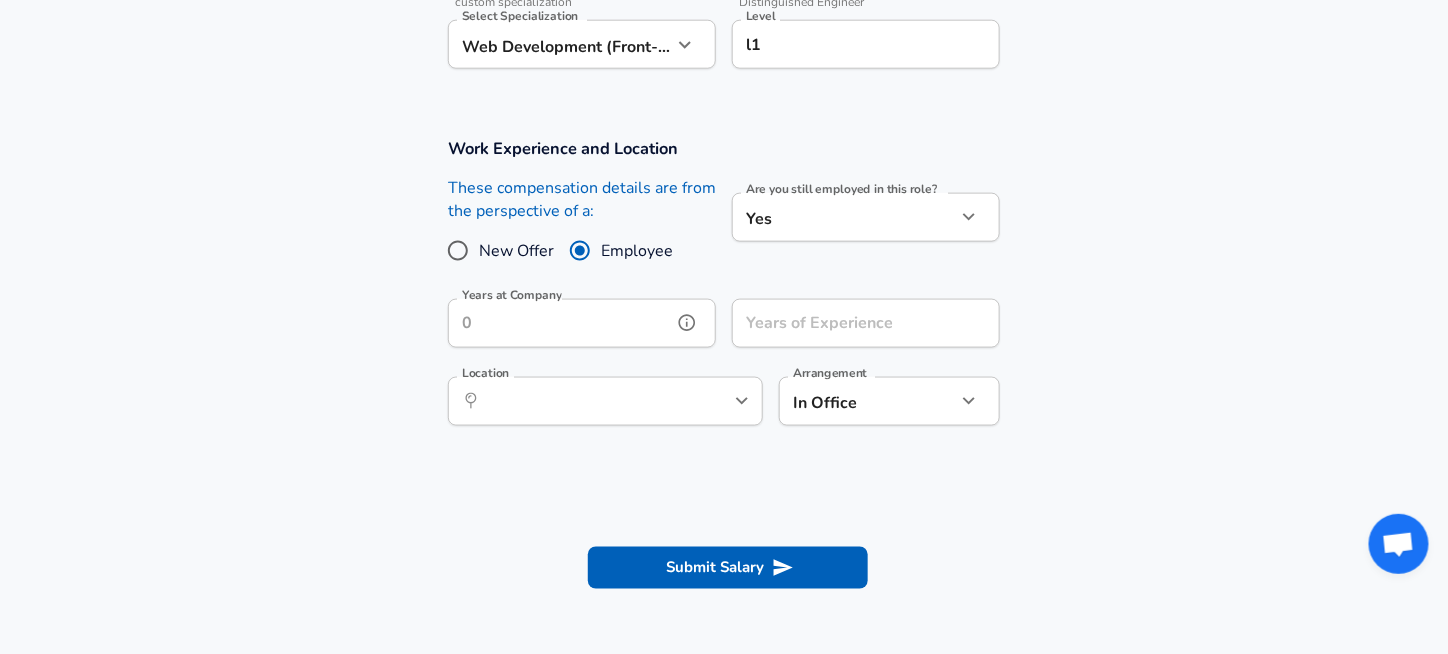 click on "Years at Company" at bounding box center [560, 323] 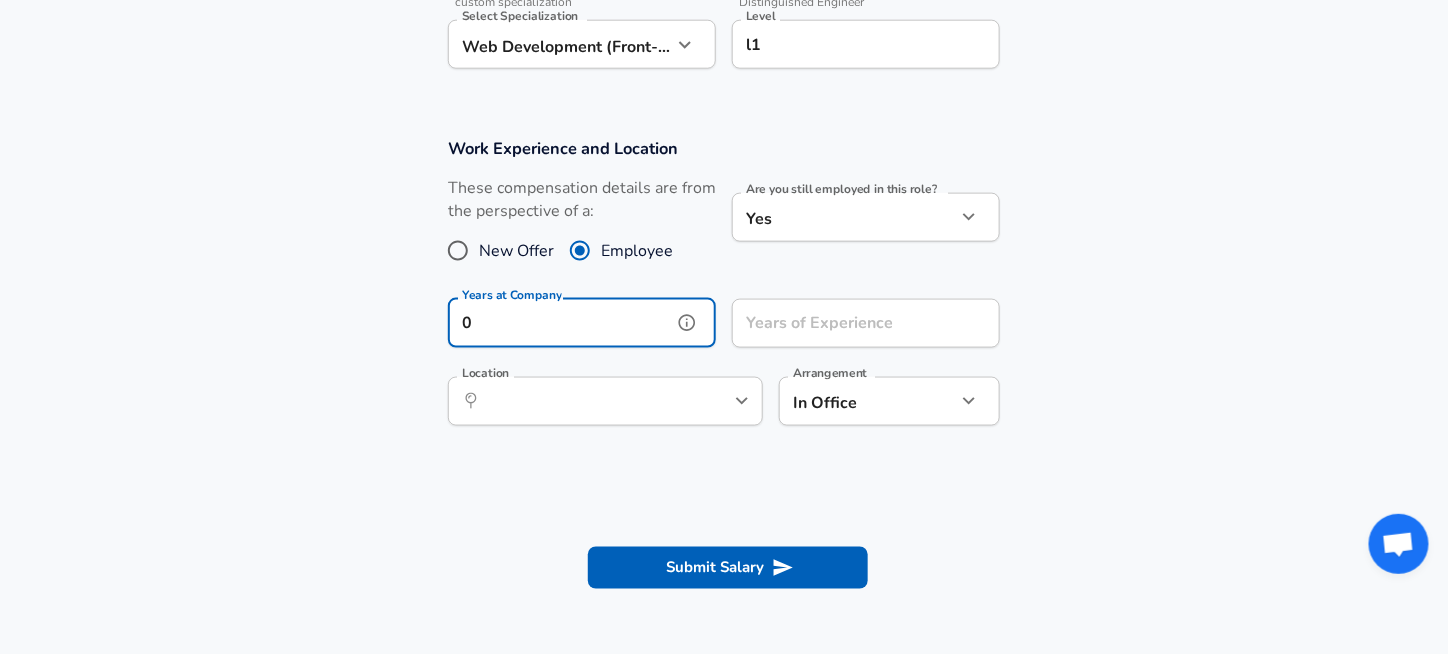 type on "0" 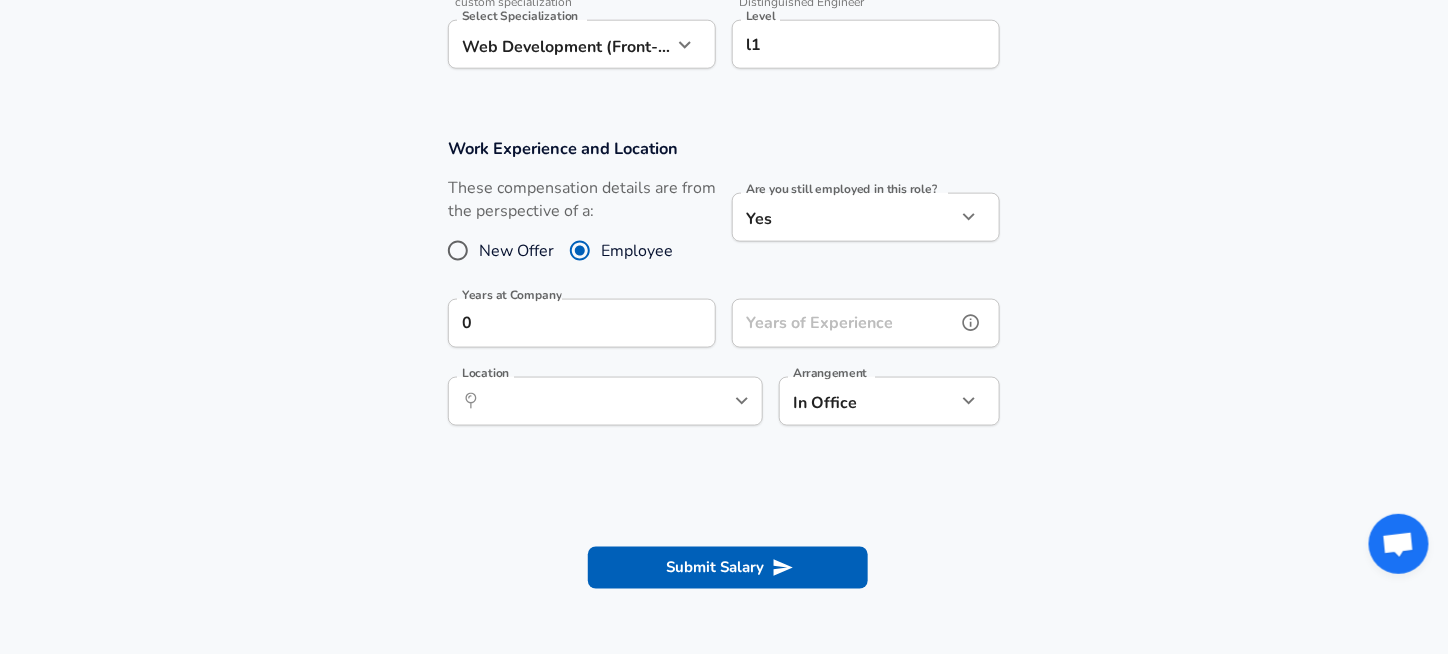 click on "Years of Experience" at bounding box center (844, 323) 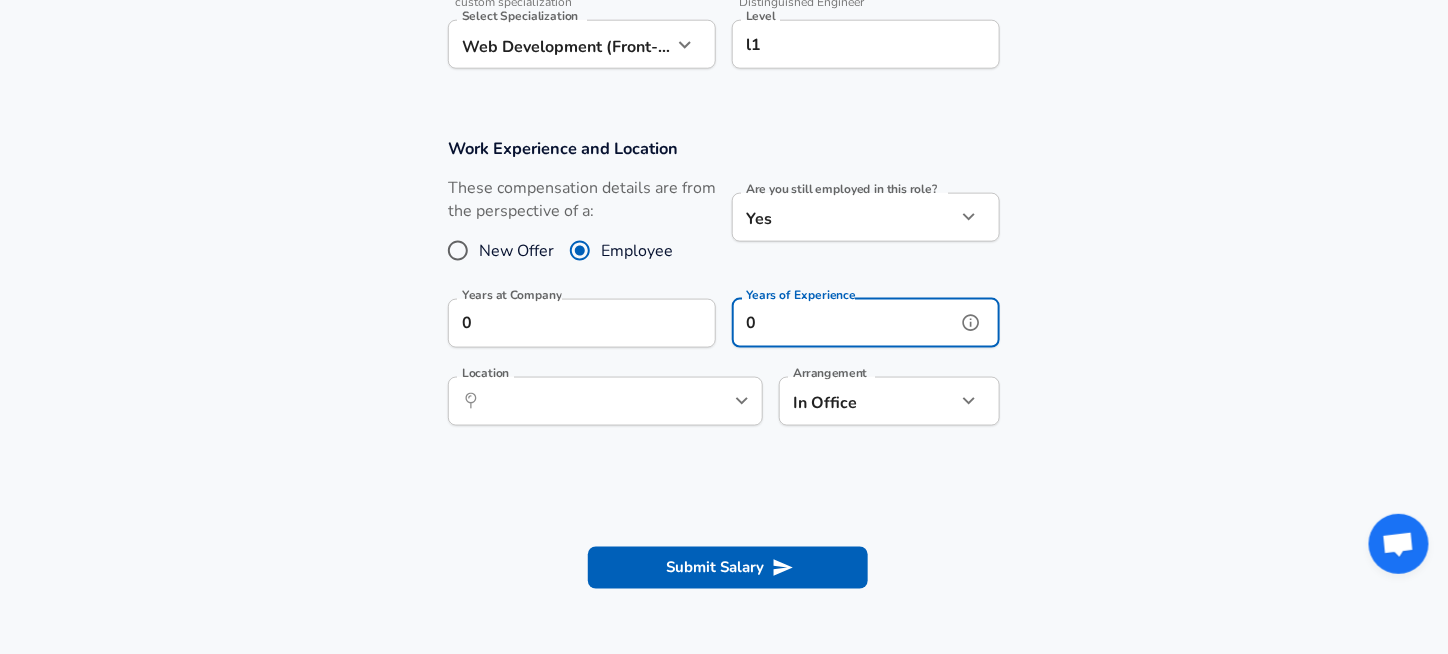type on "0" 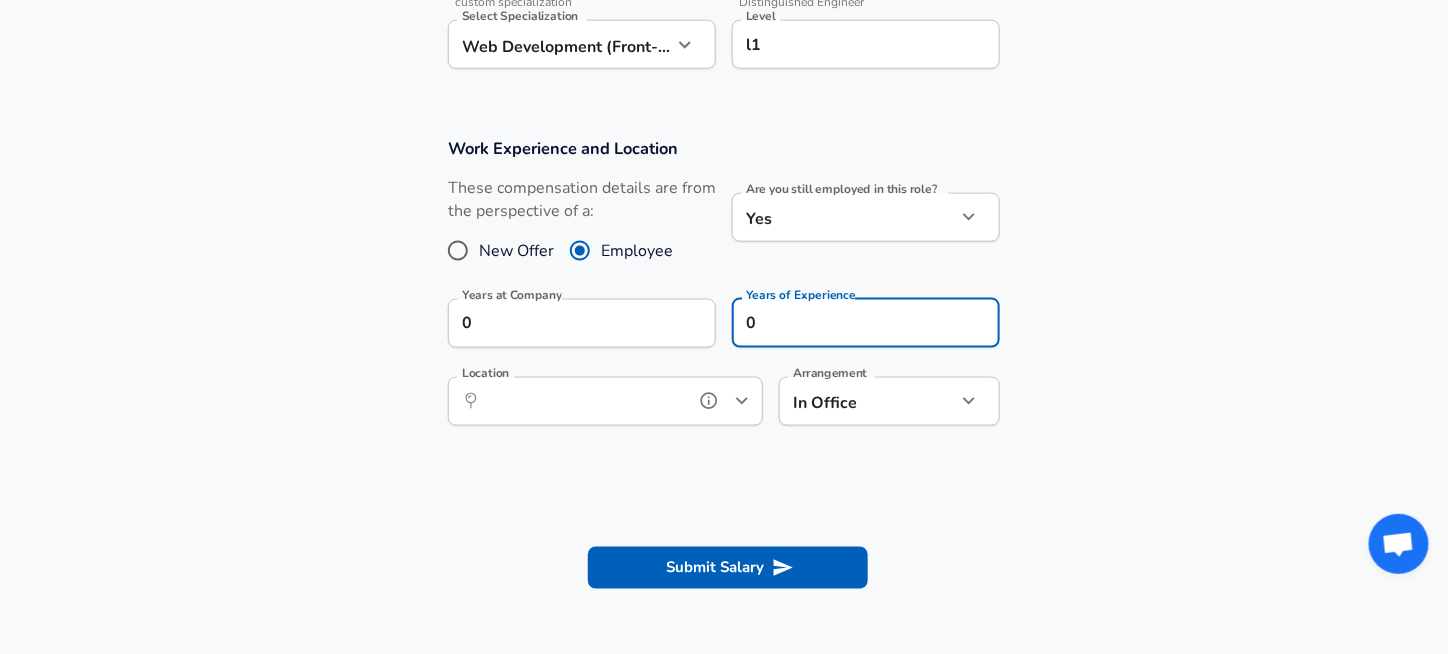 click on "Location" at bounding box center (583, 401) 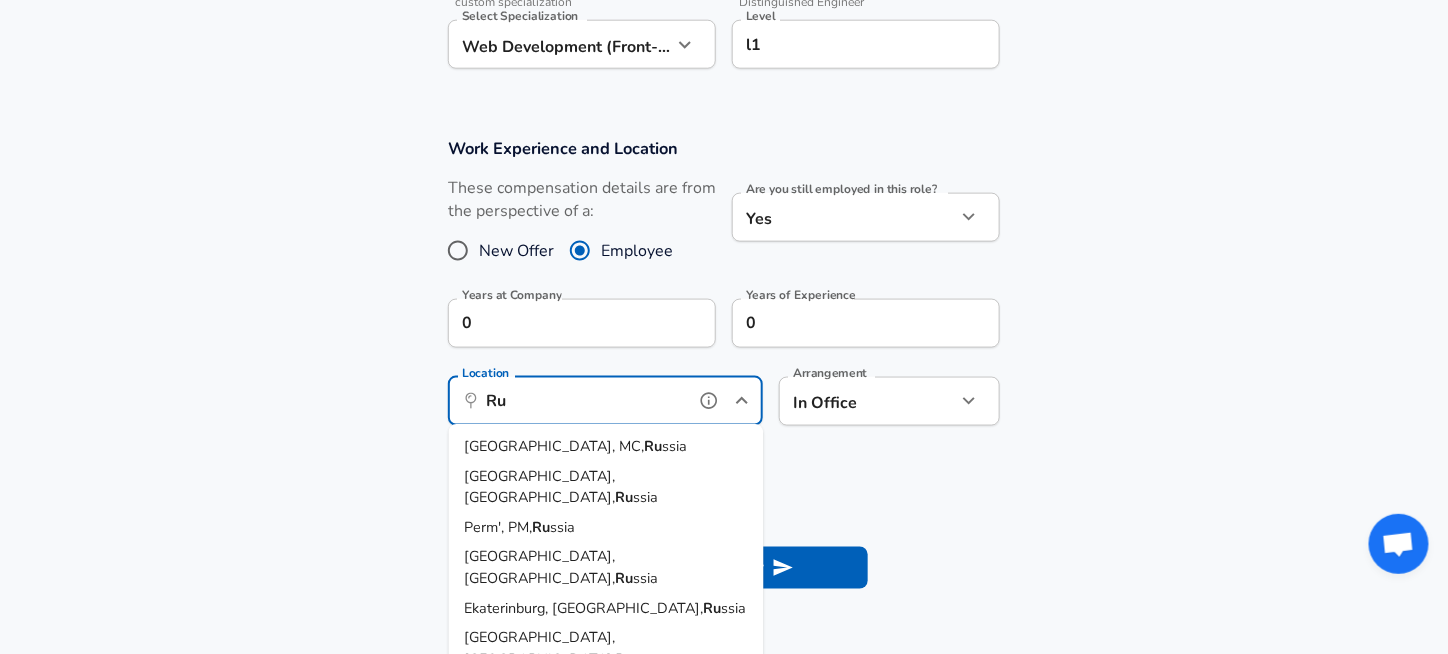 click on "ssia" at bounding box center (675, 447) 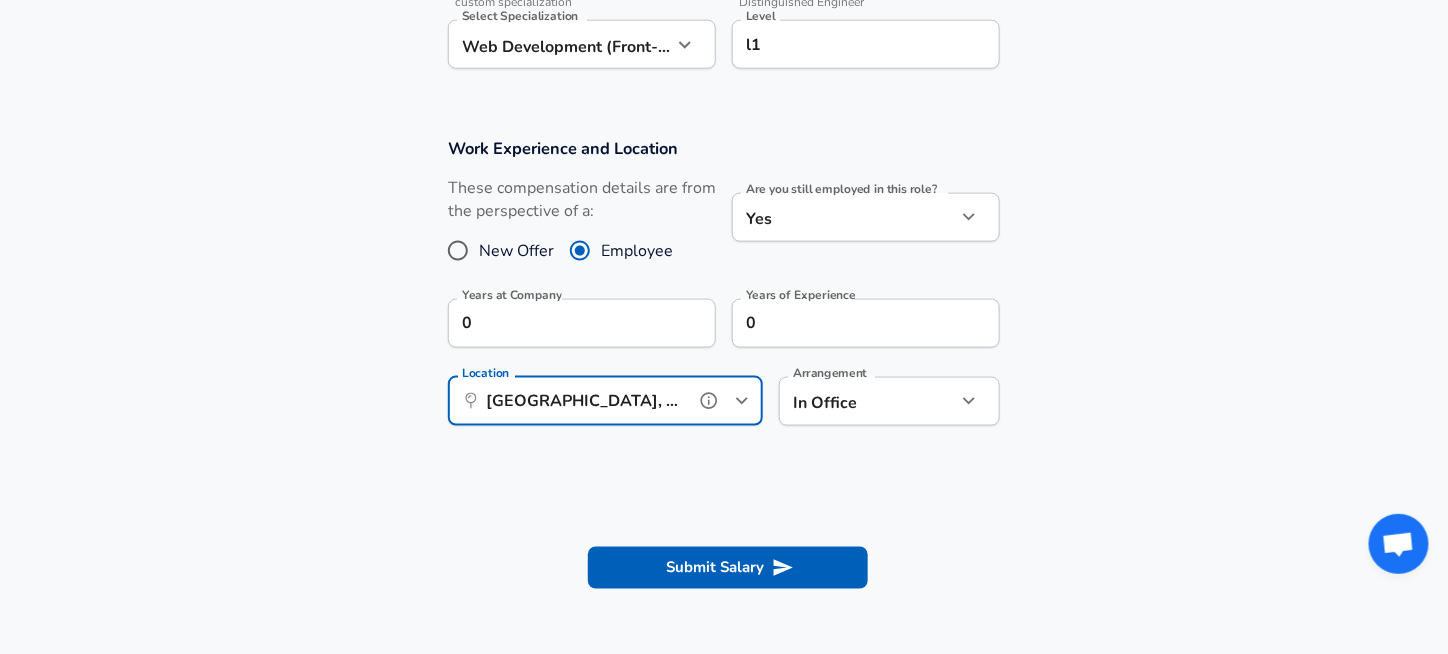 type on "[GEOGRAPHIC_DATA], MC, [GEOGRAPHIC_DATA]" 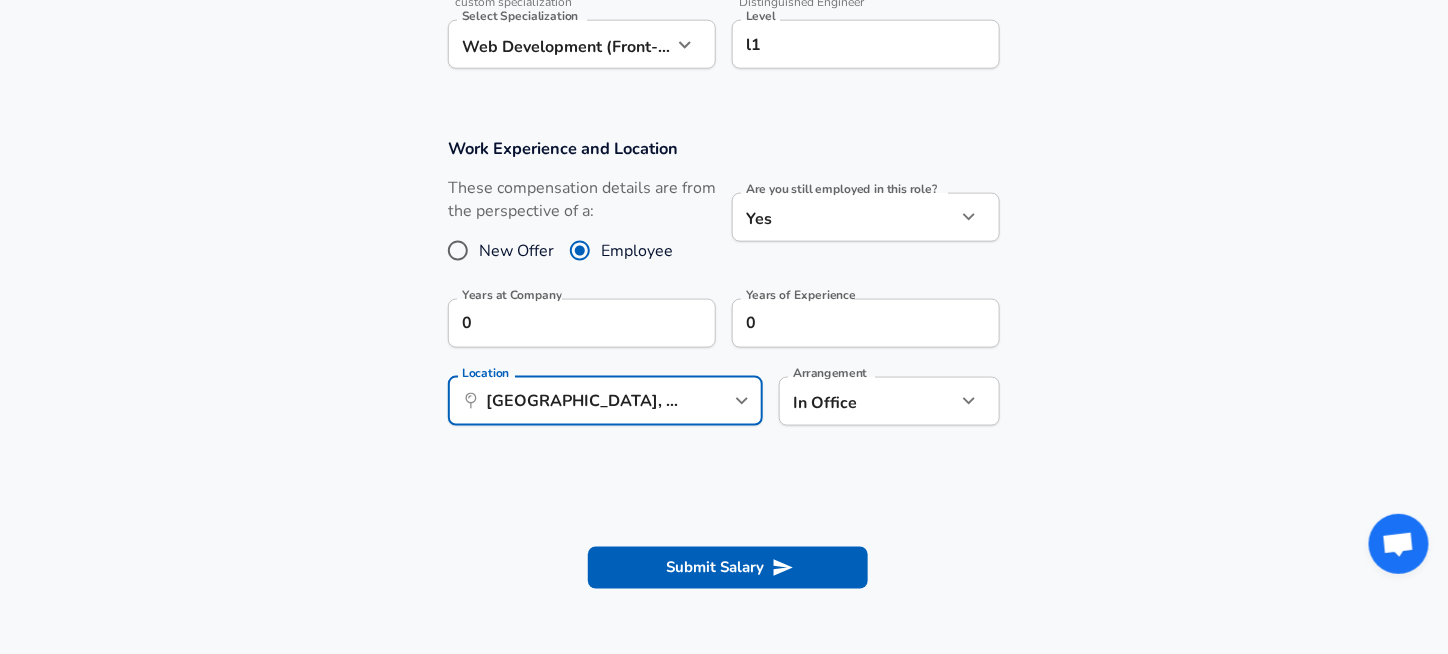 click on "Restart Add Your Salary Upload your offer letter   to verify your submission Enhance Privacy and Anonymity No Automatically hides specific fields until there are enough submissions to safely display the full details.   More Details Based on your submission and the data points that we have already collected, we will automatically hide and anonymize specific fields if there aren't enough data points to remain sufficiently anonymous. Company & Title Information   Enter the company you received your offer from Company Company   Select the title that closest resembles your official title. This should be similar to the title that was present on your offer letter. Title Software Engineer Title Job Family Software Engineer Job Family   Select a Specialization that best fits your role. If you can't find one, select 'Other' to enter a custom specialization Select Specialization Web Development (Front-End) Web Development (Front-End) Select Specialization   Level l1 Level Work Experience and Location New Offer Employee" at bounding box center [724, -413] 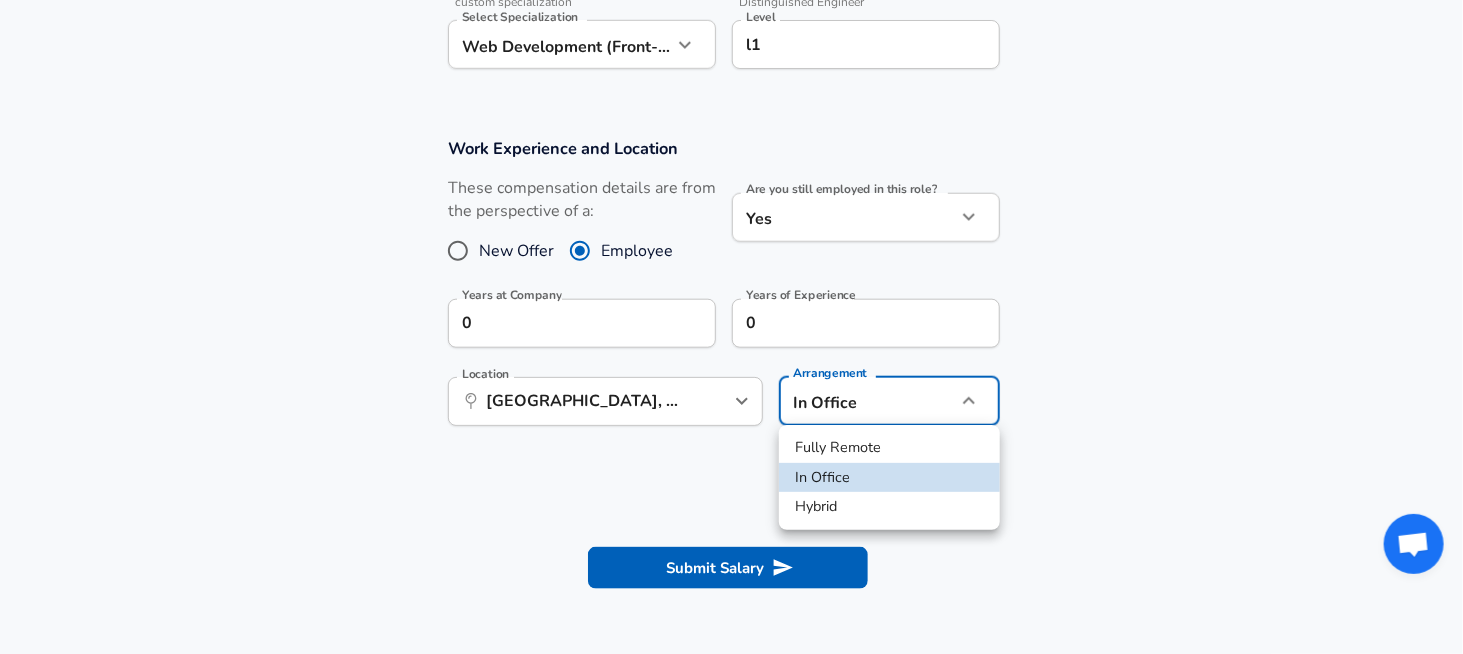 click at bounding box center [731, 327] 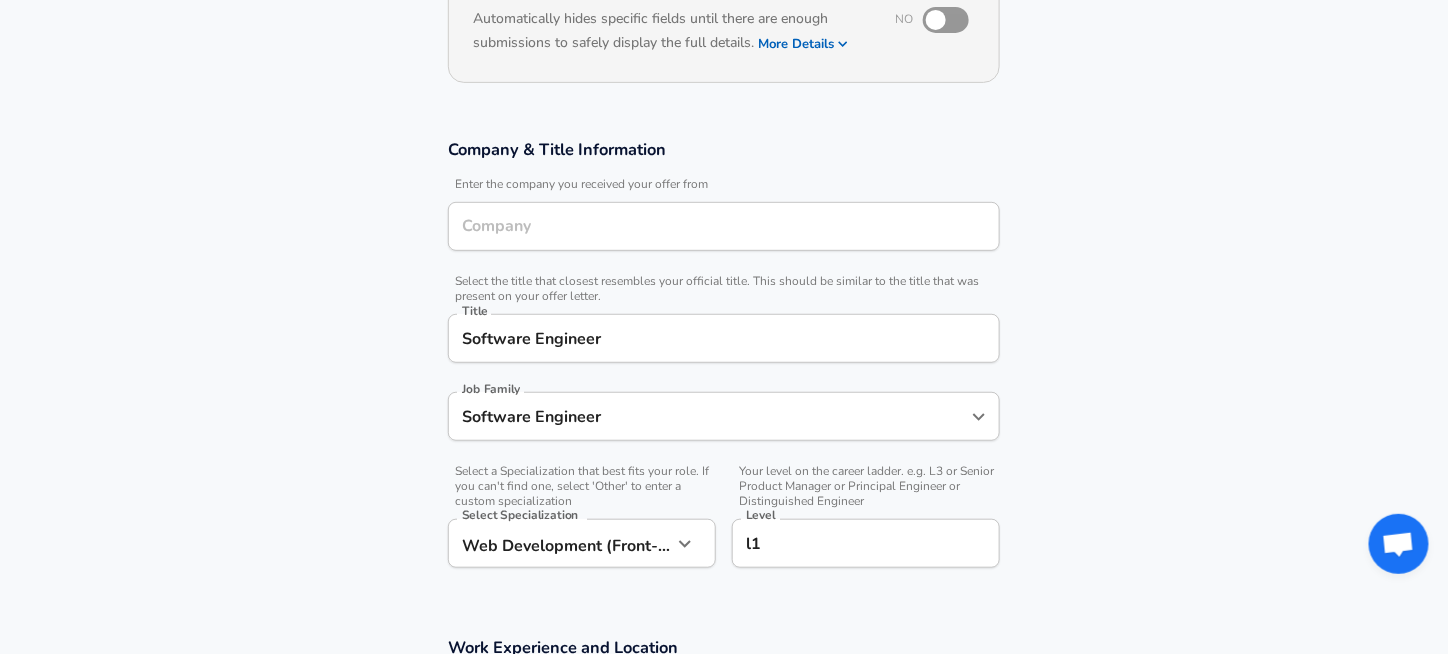 scroll, scrollTop: 240, scrollLeft: 0, axis: vertical 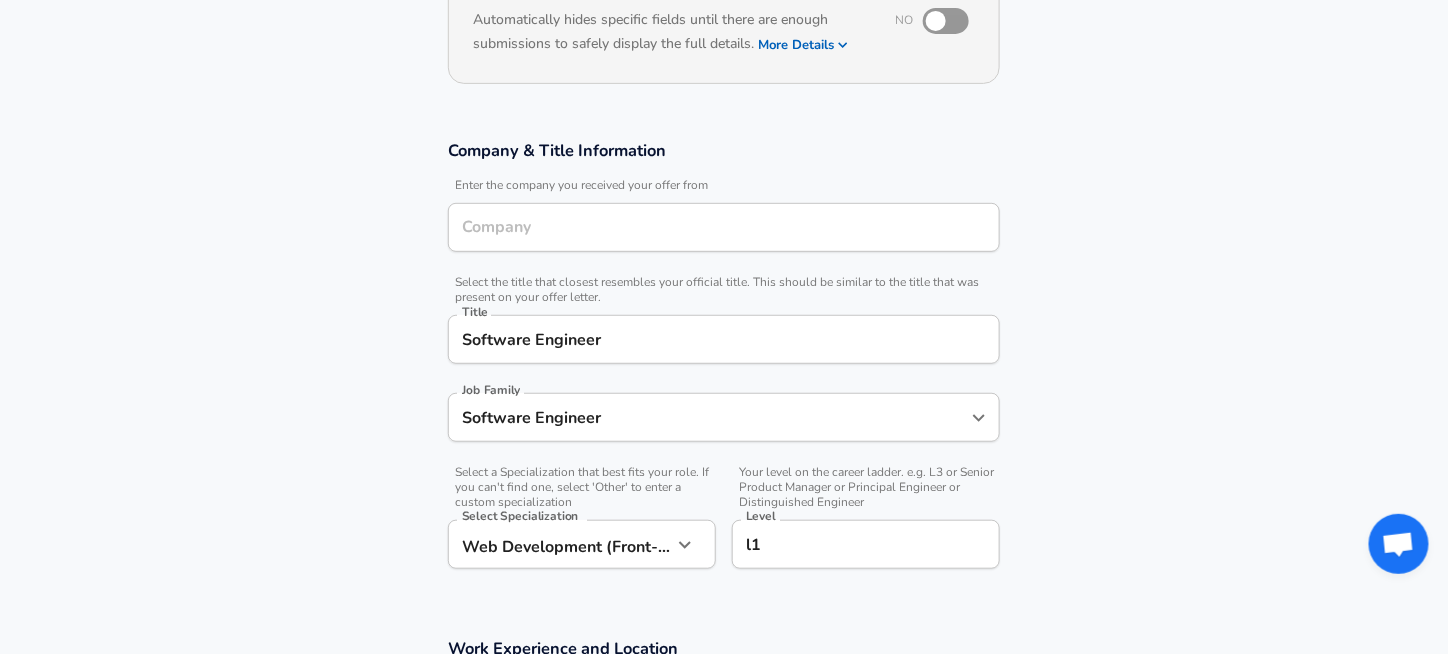 click on "Company" at bounding box center [724, 227] 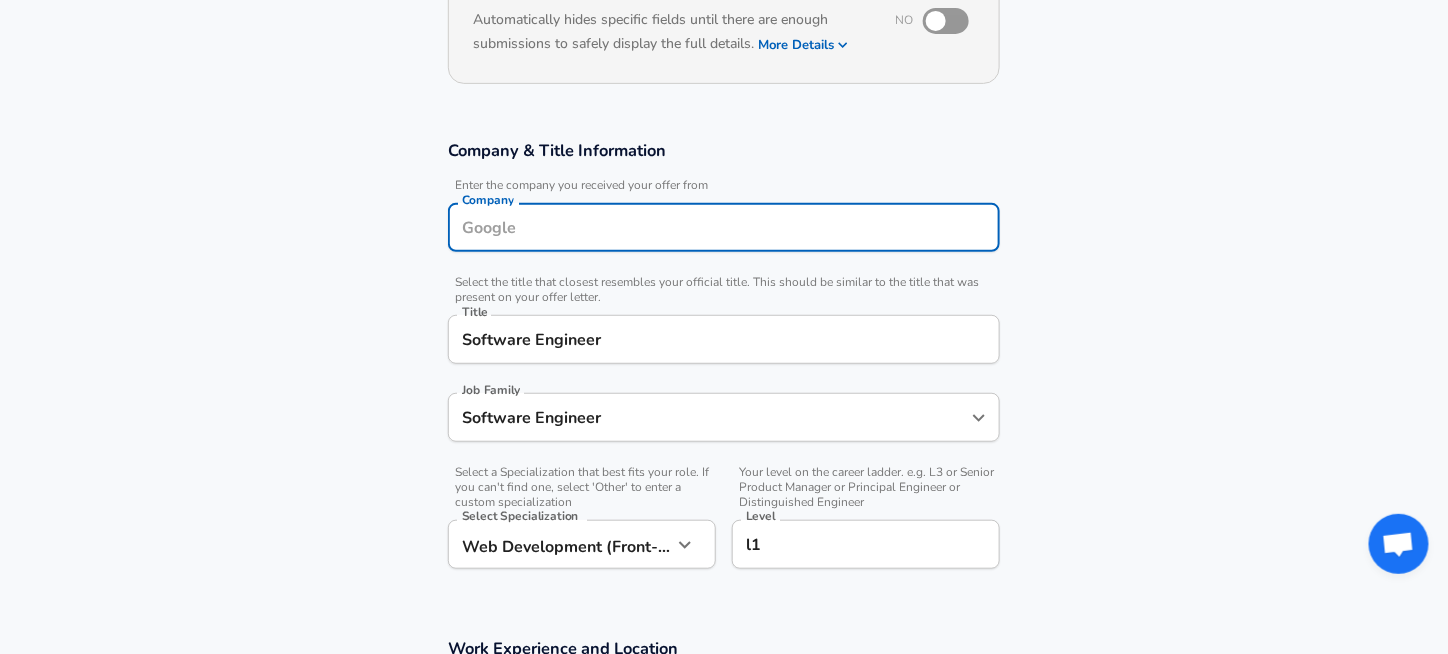 type on "y" 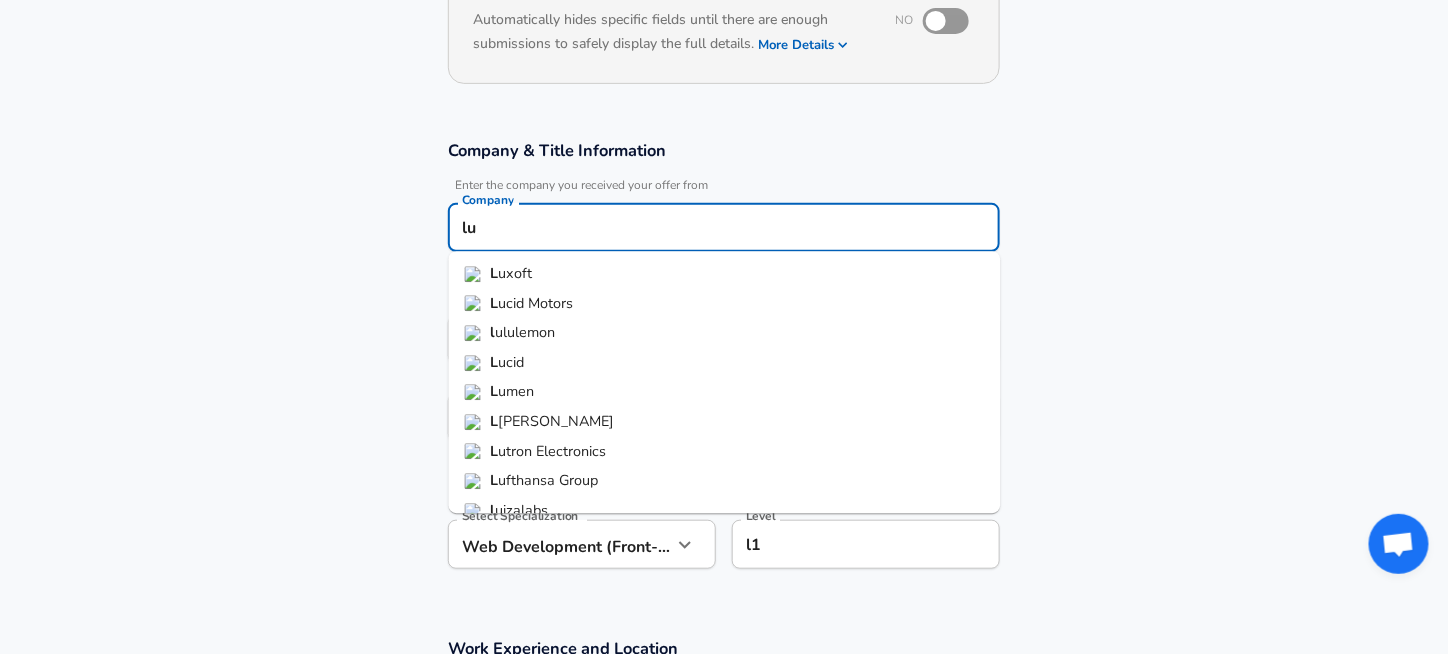 type on "l" 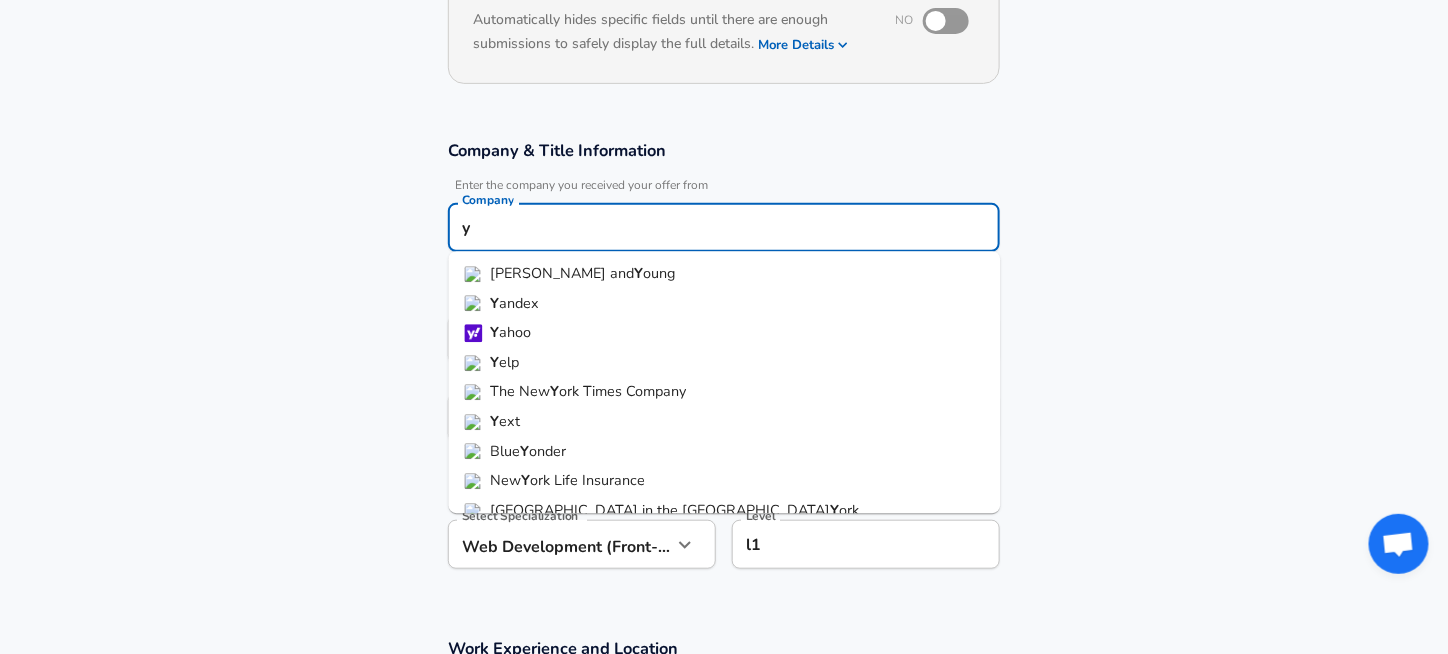 click on "Y andex" at bounding box center [725, 304] 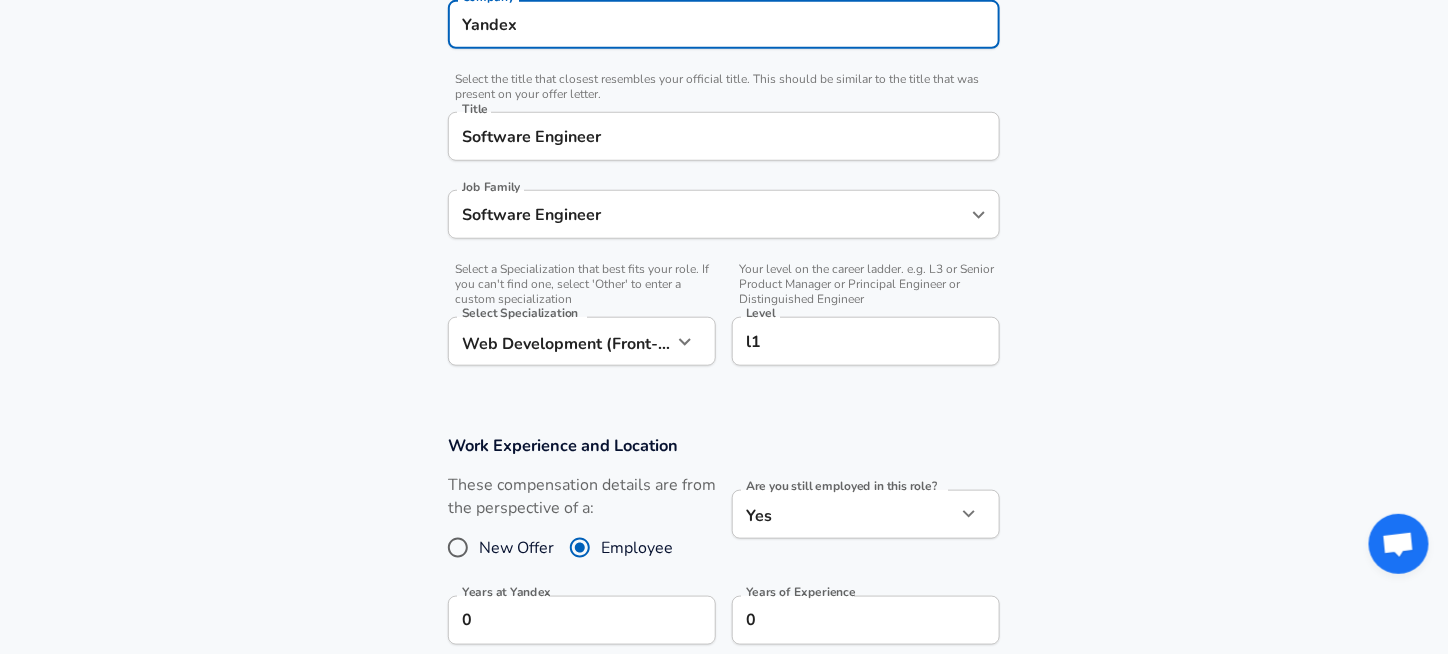scroll, scrollTop: 440, scrollLeft: 0, axis: vertical 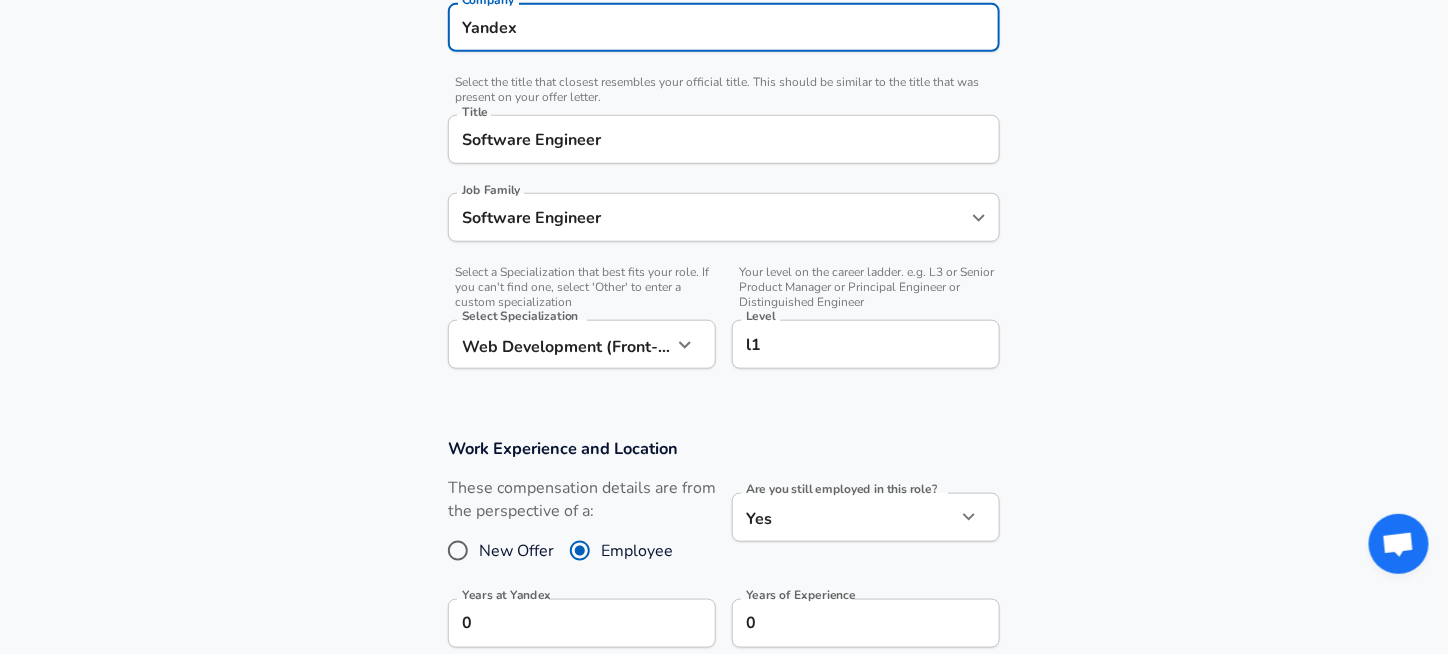 type on "Yandex" 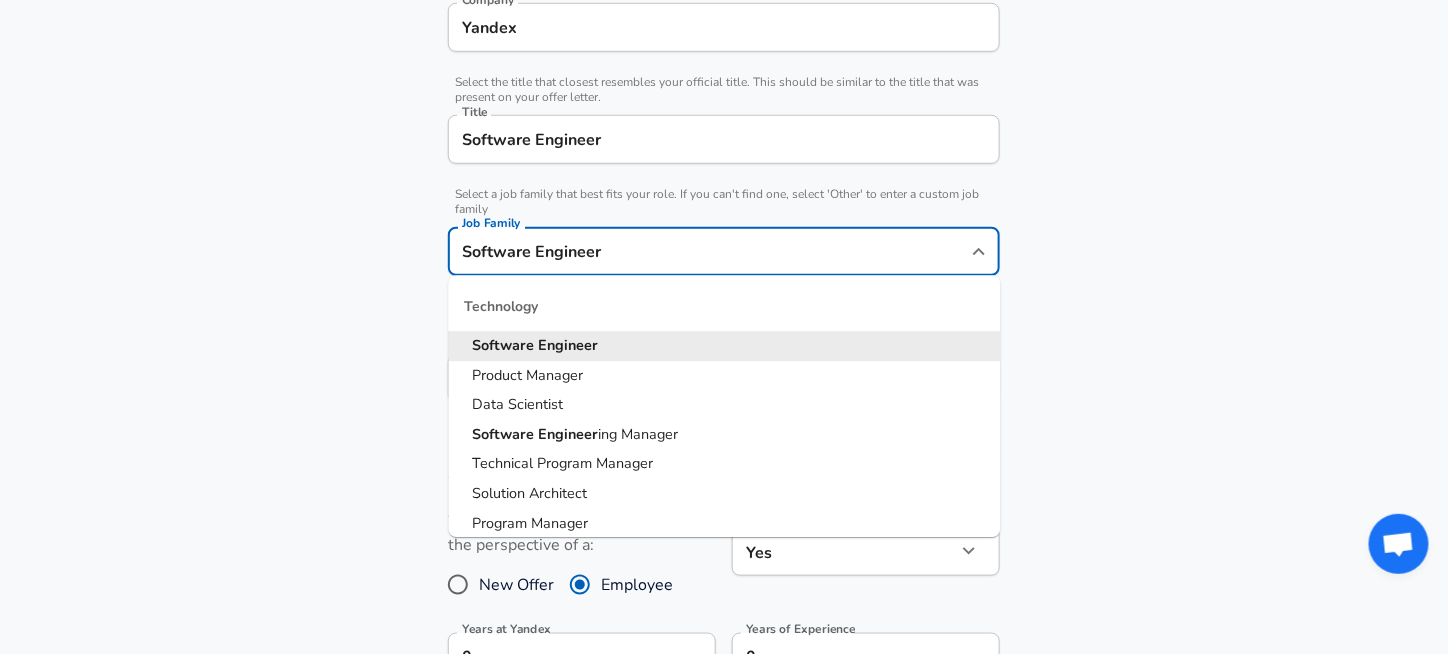 scroll, scrollTop: 480, scrollLeft: 0, axis: vertical 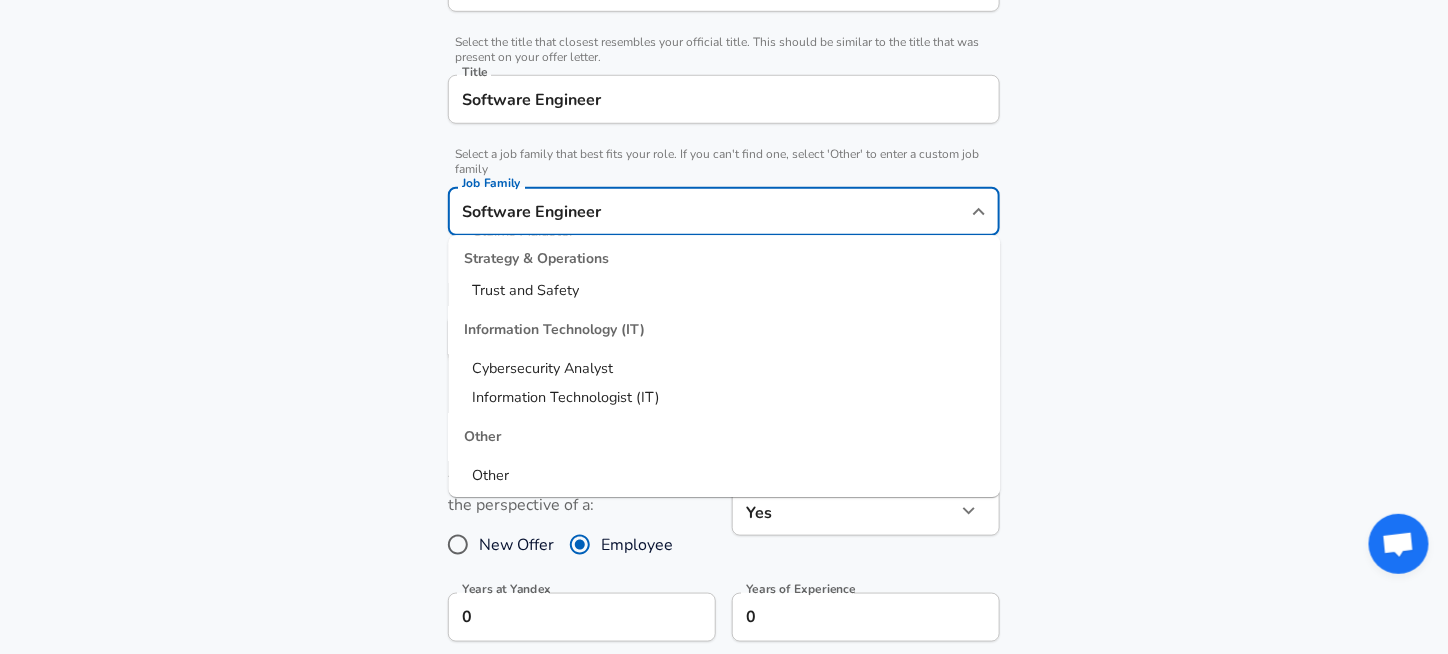 click on "Software Engineer" at bounding box center [709, 211] 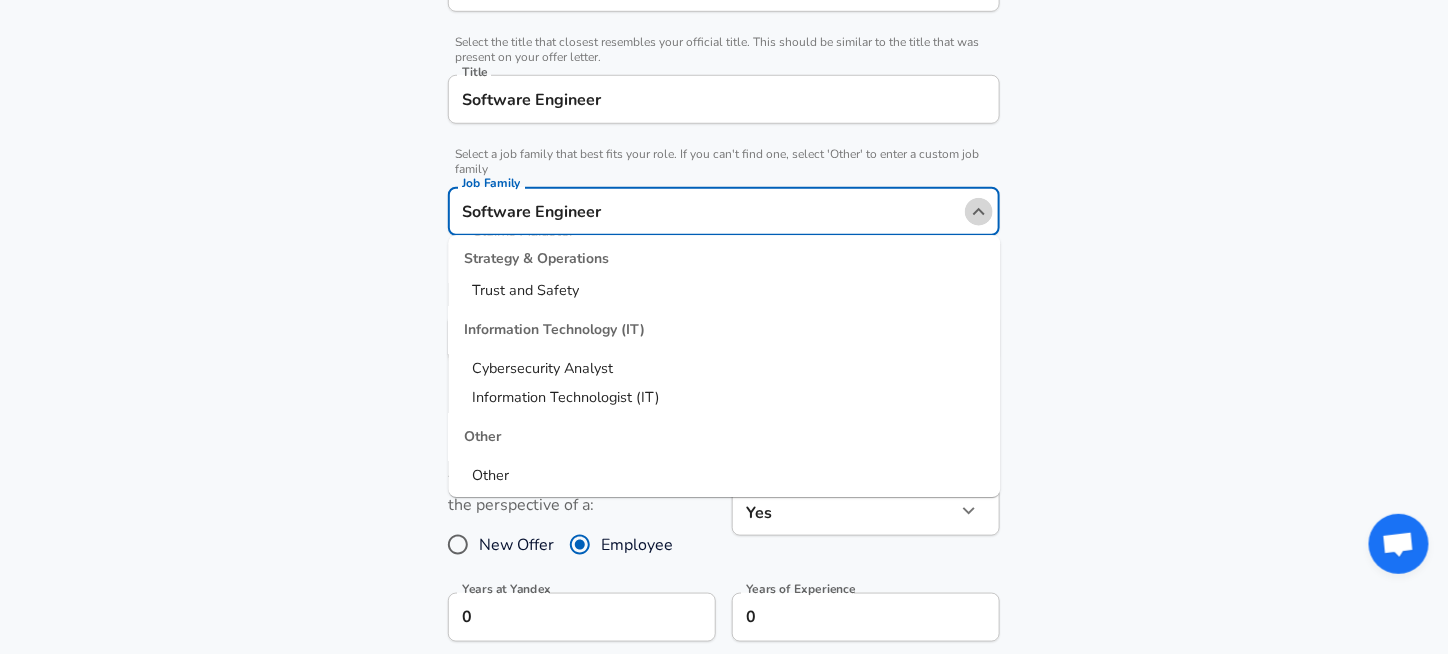 click 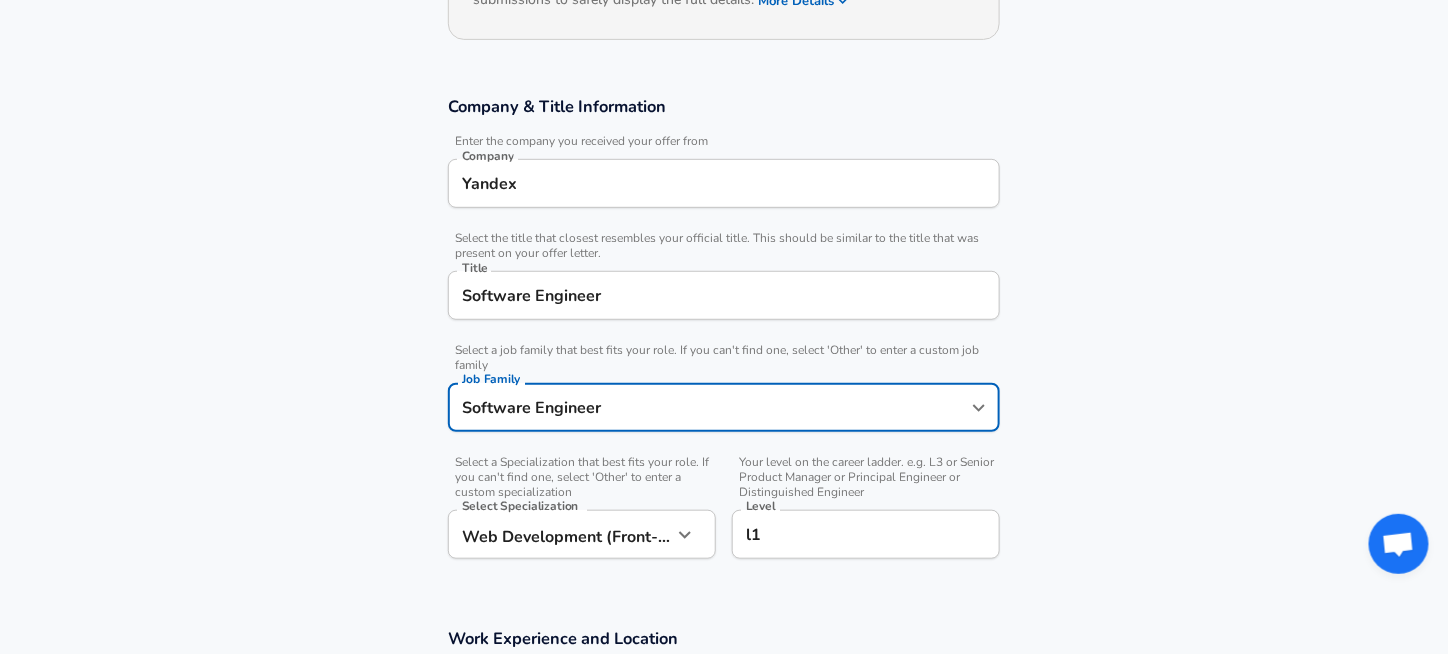 scroll, scrollTop: 280, scrollLeft: 0, axis: vertical 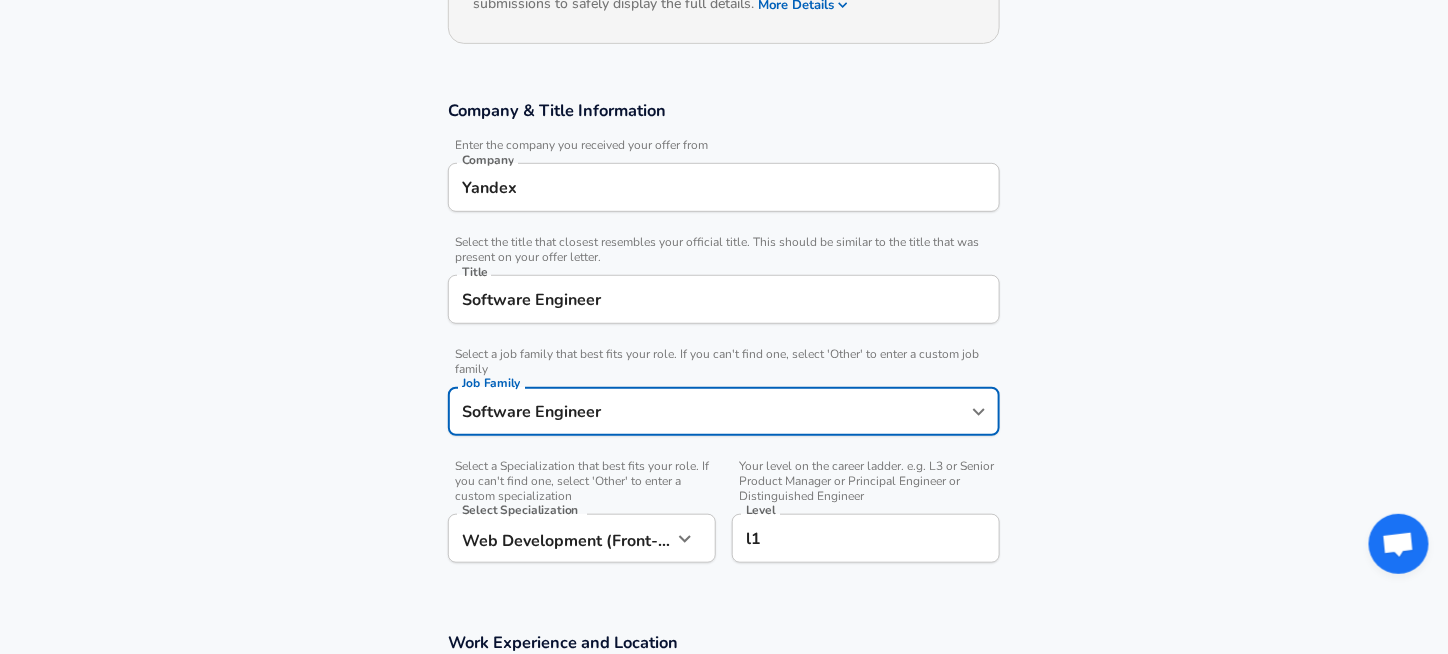 click on "Software Engineer" at bounding box center (724, 299) 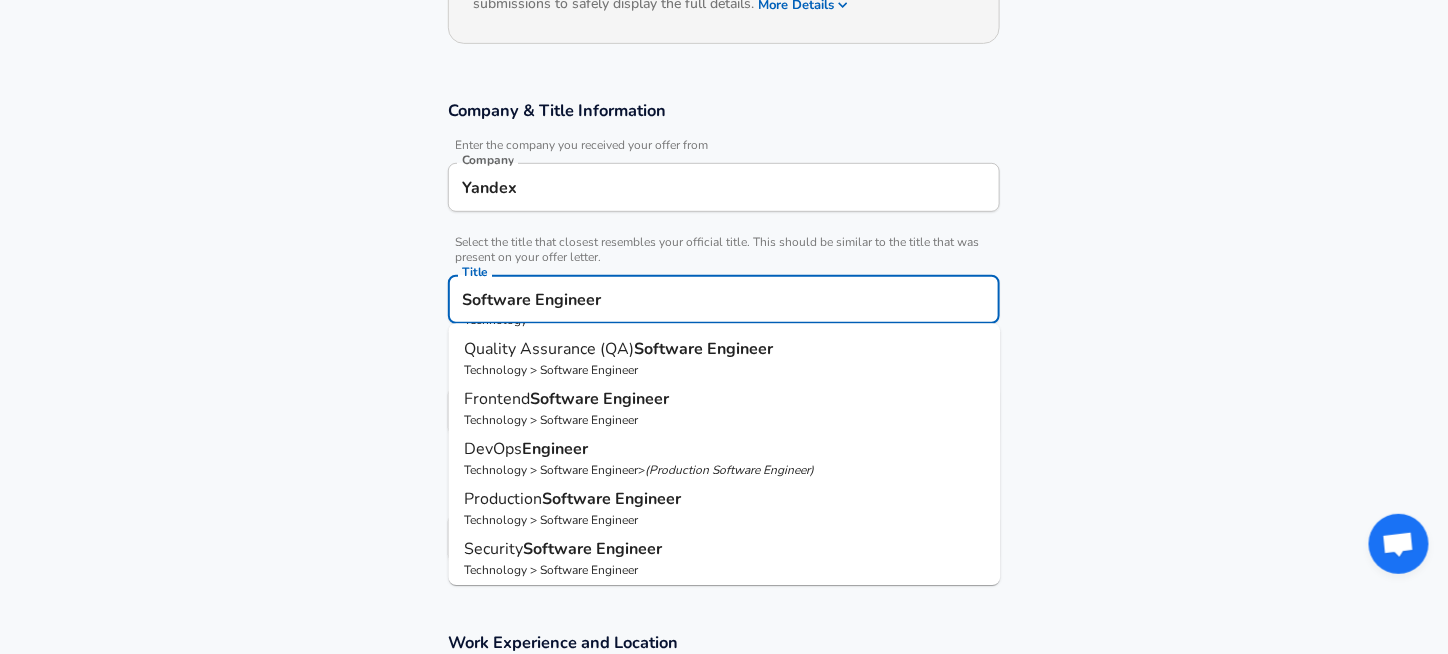 scroll, scrollTop: 200, scrollLeft: 0, axis: vertical 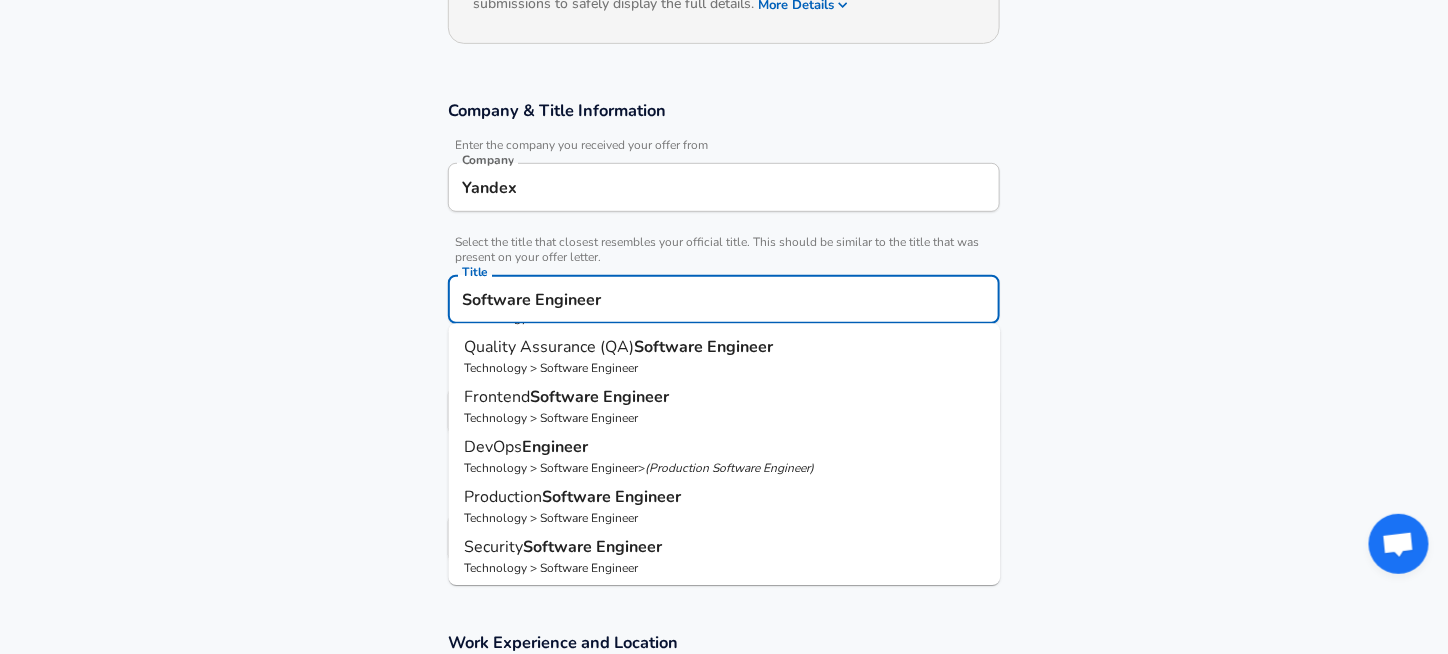 click on "Technology > Software Engineer" at bounding box center [725, 418] 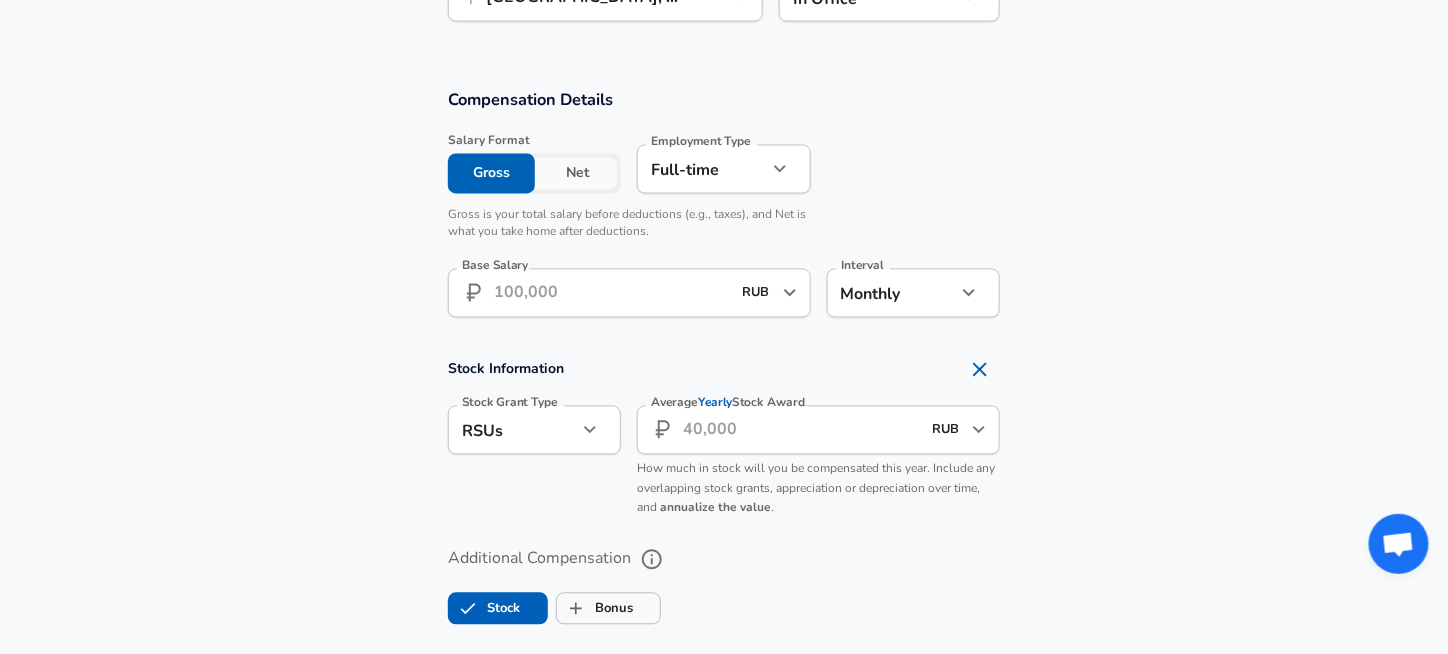scroll, scrollTop: 1180, scrollLeft: 0, axis: vertical 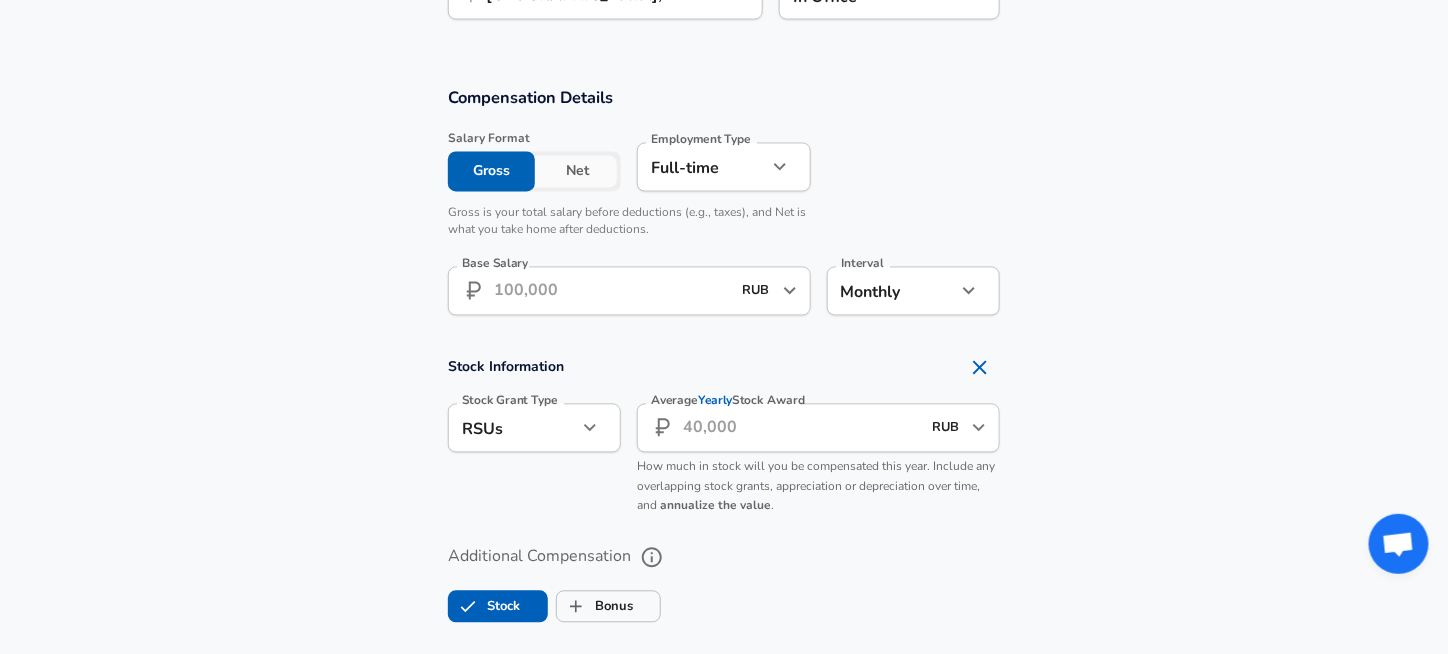 click on "Base Salary" at bounding box center [612, 291] 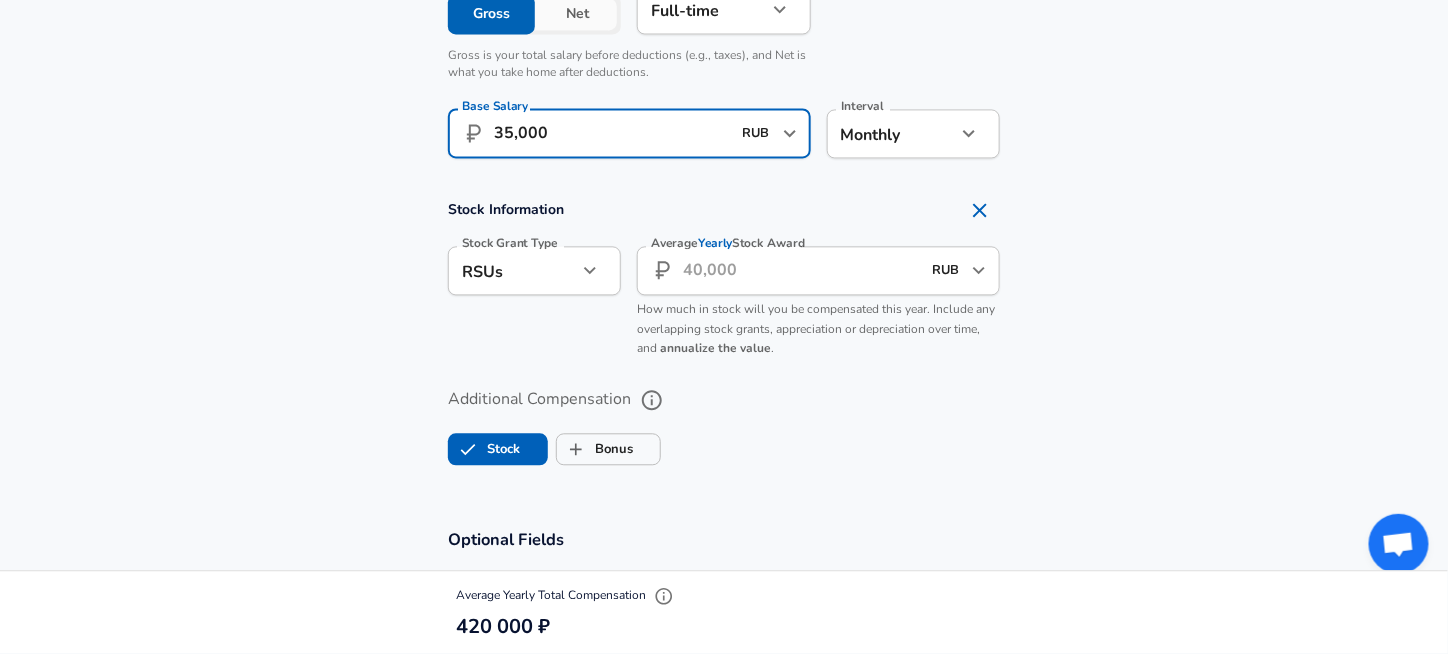 scroll, scrollTop: 1280, scrollLeft: 0, axis: vertical 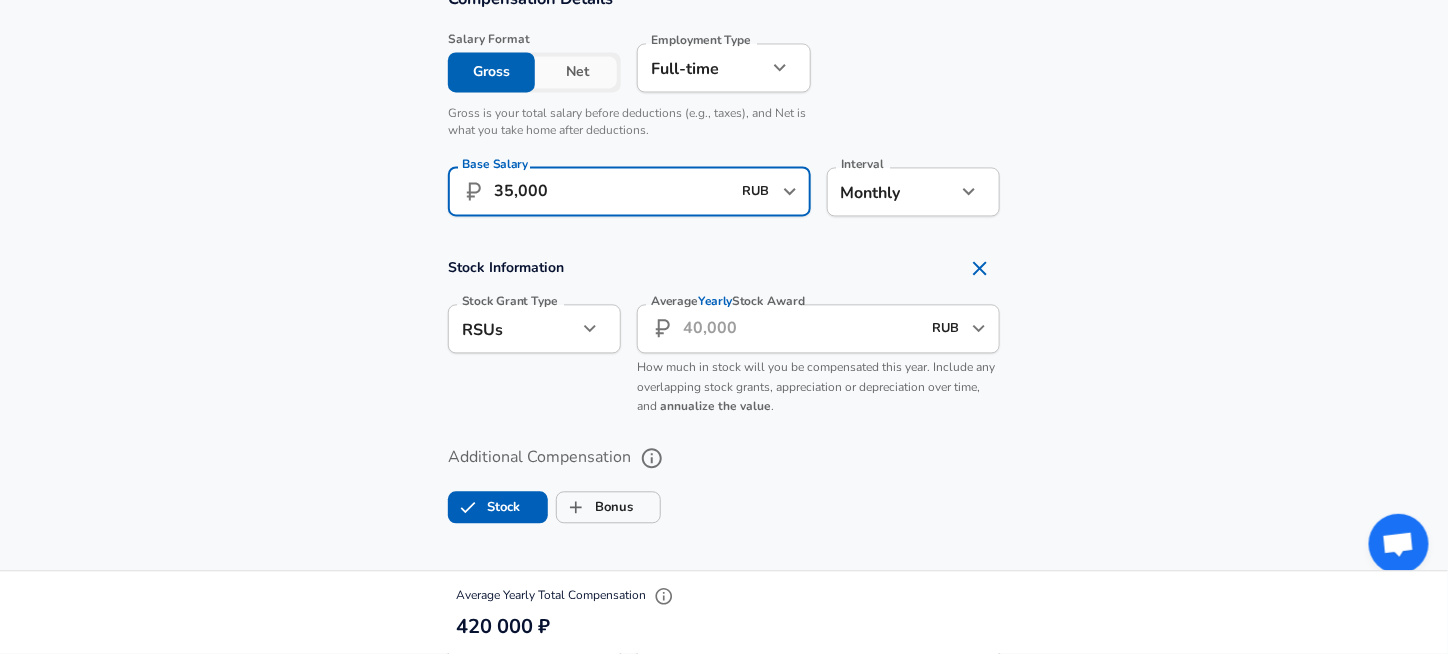 type on "35,000" 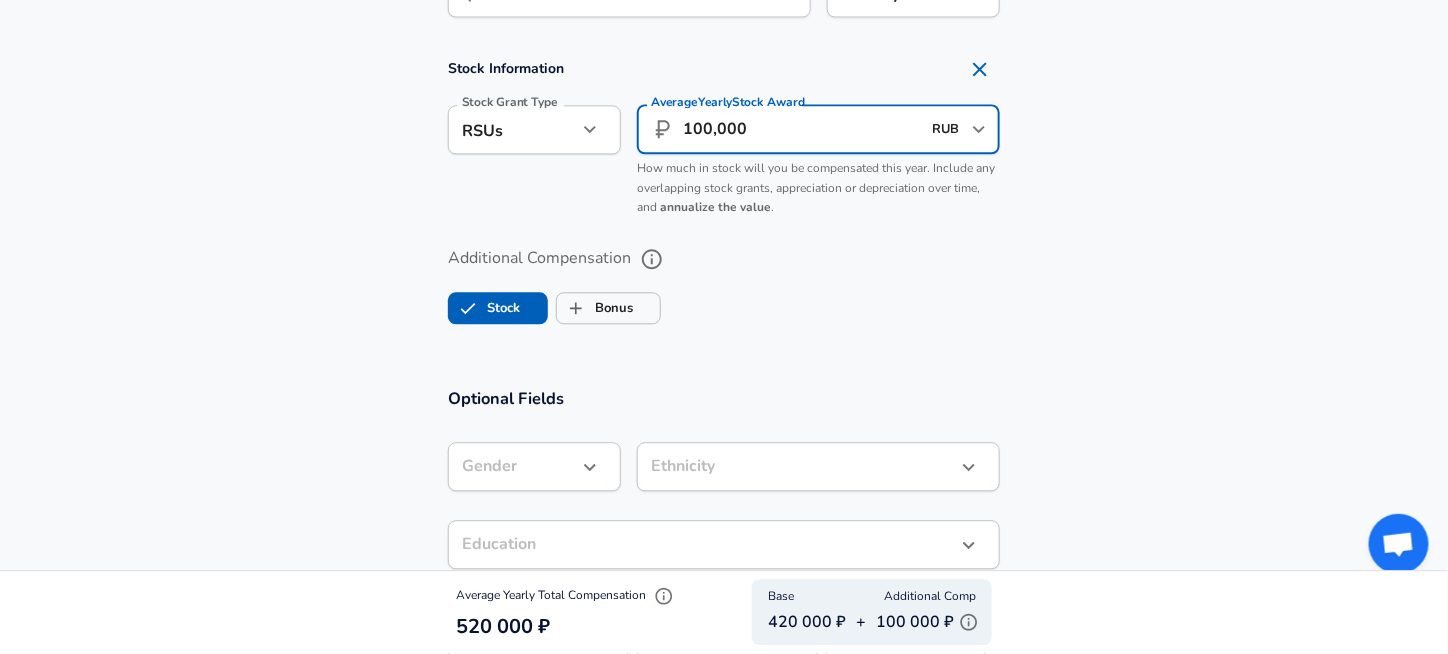scroll, scrollTop: 1480, scrollLeft: 0, axis: vertical 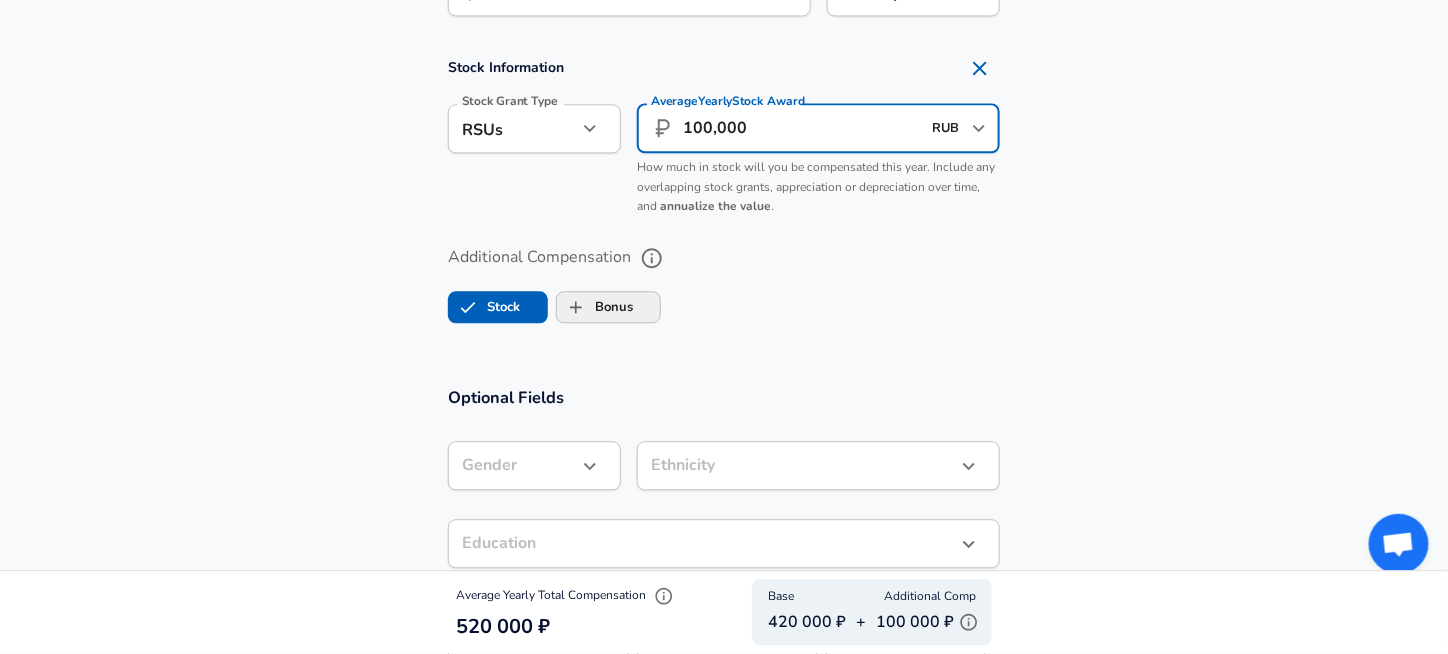 type on "100,000" 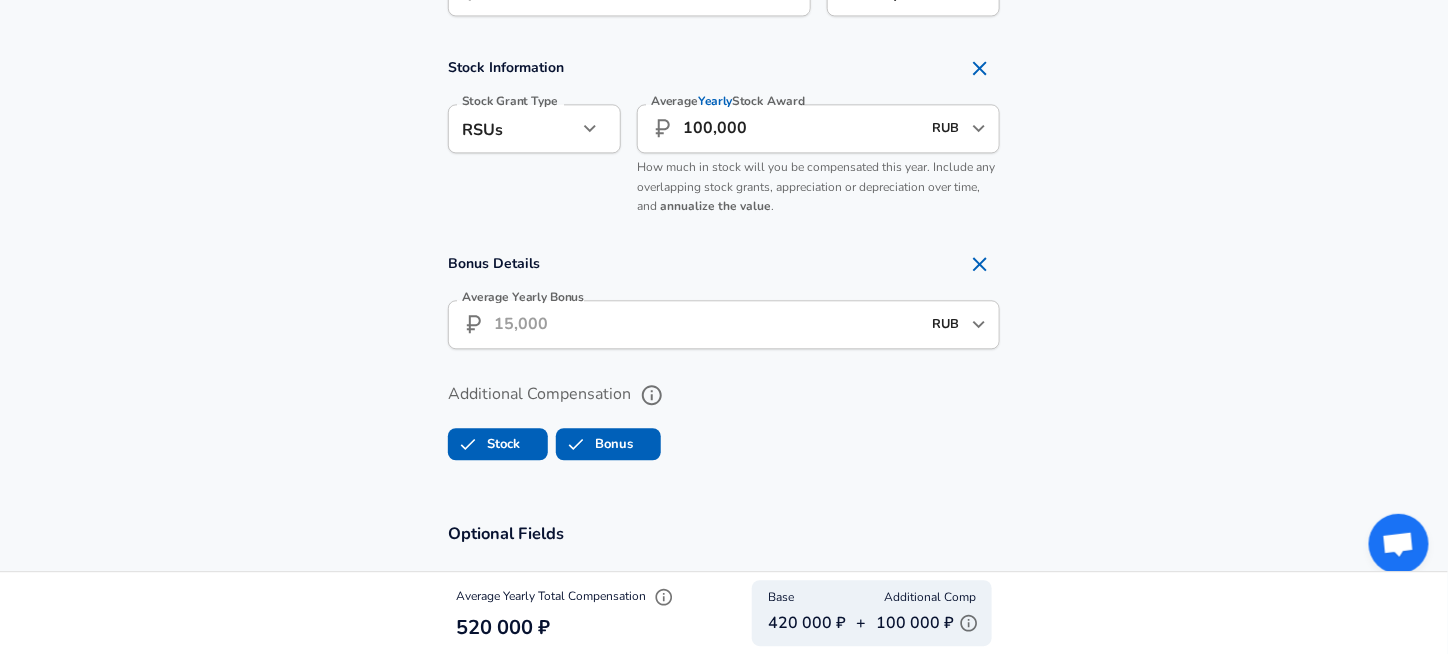 click on "Average Yearly Bonus" at bounding box center [707, 324] 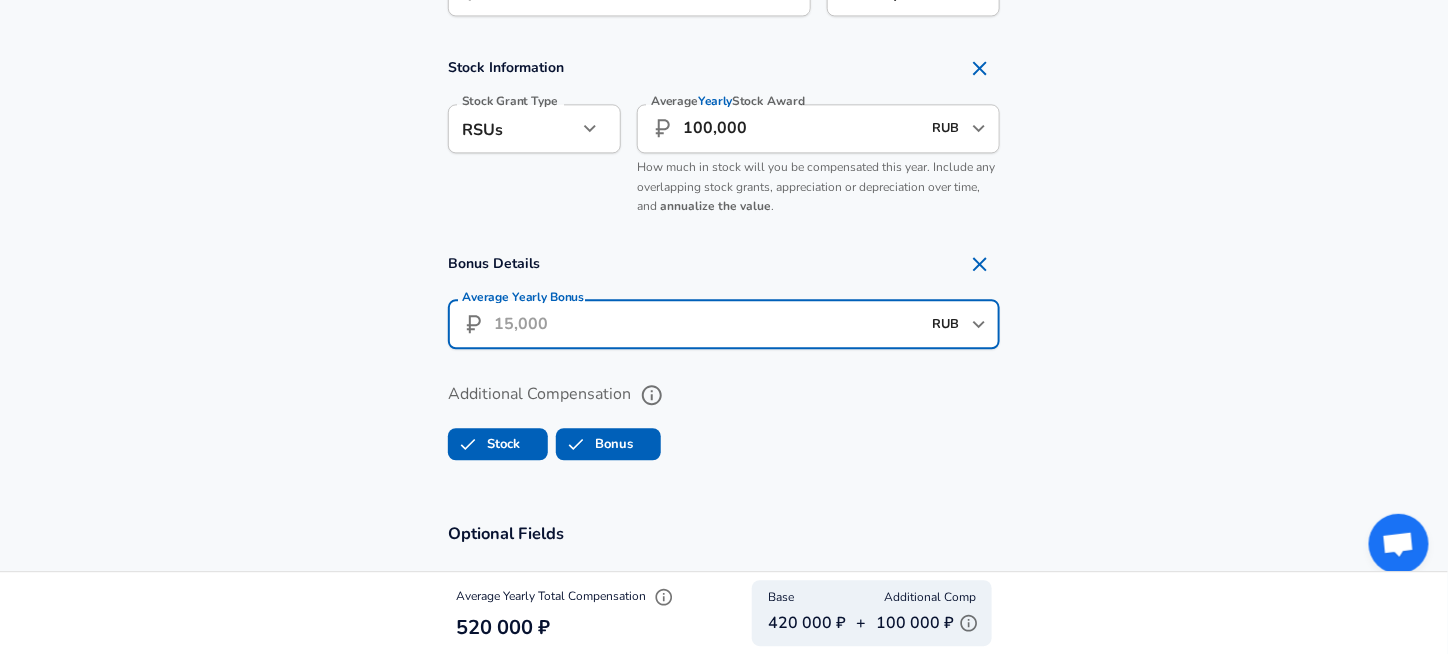 click 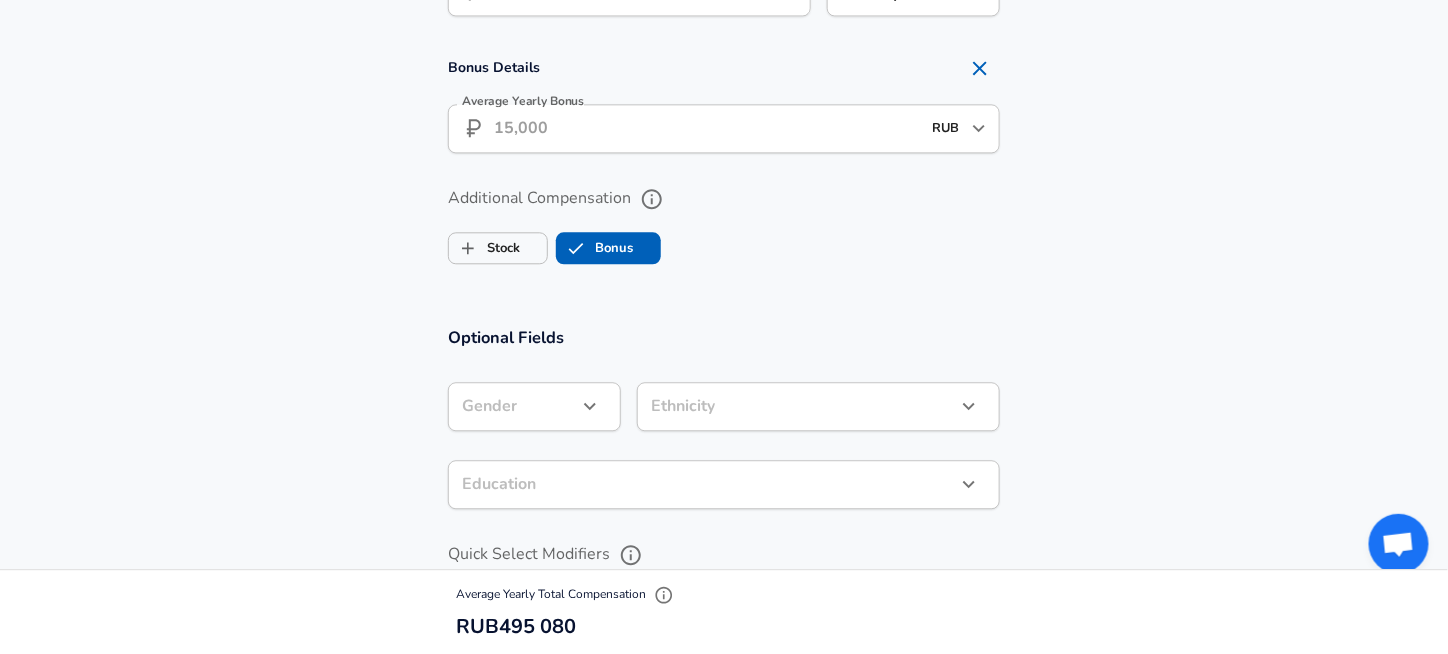 click on "Average Yearly Bonus" at bounding box center (707, 128) 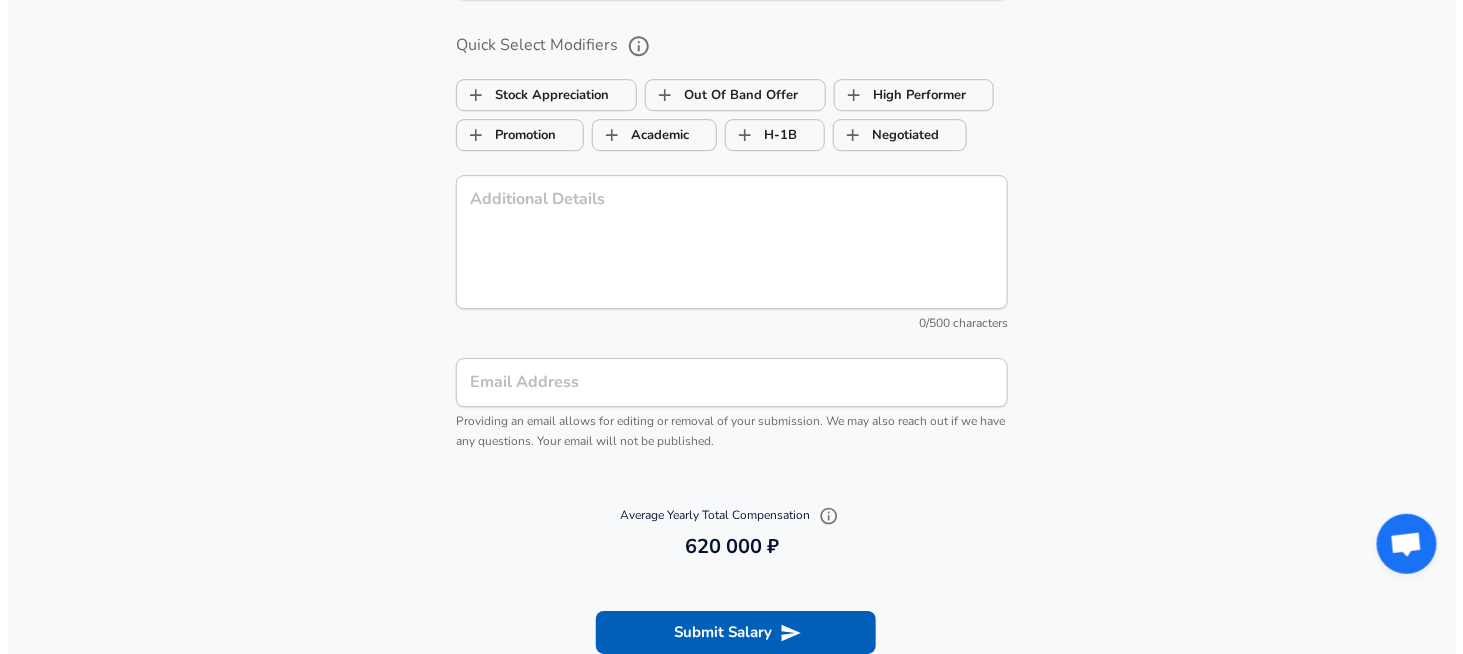 scroll, scrollTop: 2180, scrollLeft: 0, axis: vertical 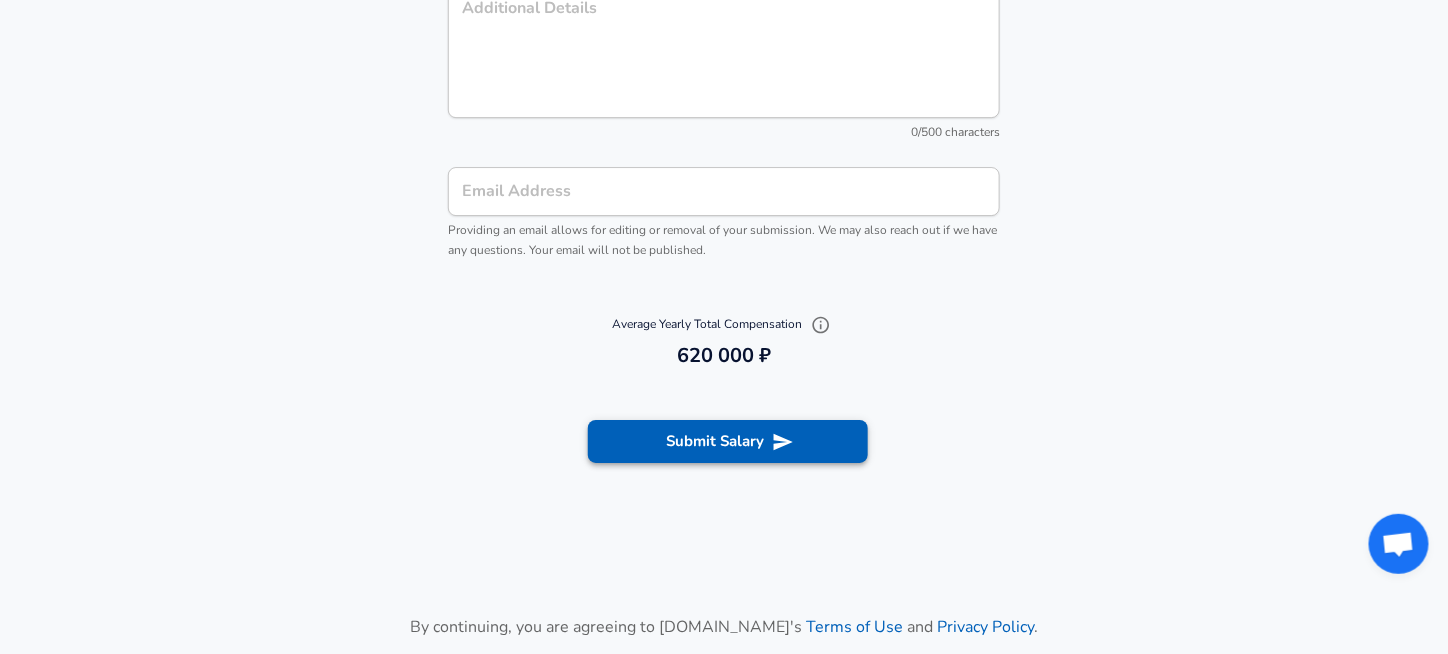 type on "200,000" 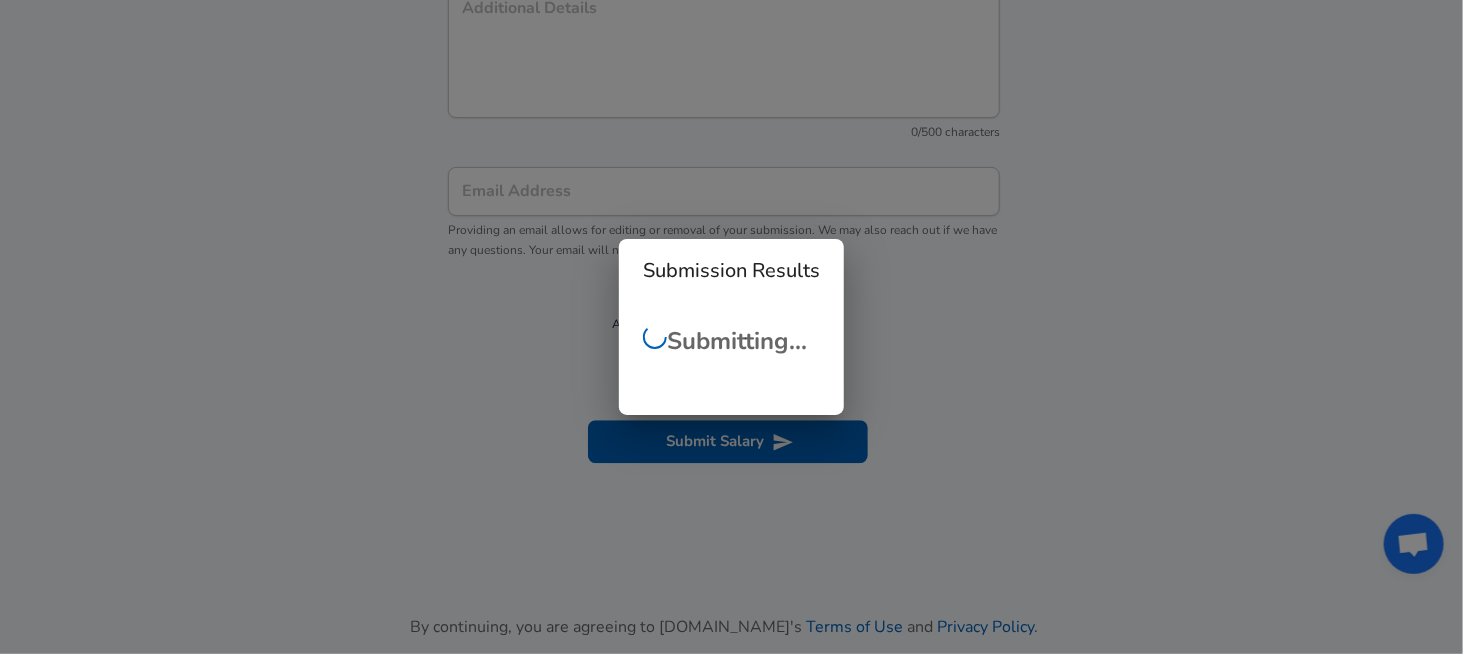 scroll, scrollTop: 618, scrollLeft: 0, axis: vertical 